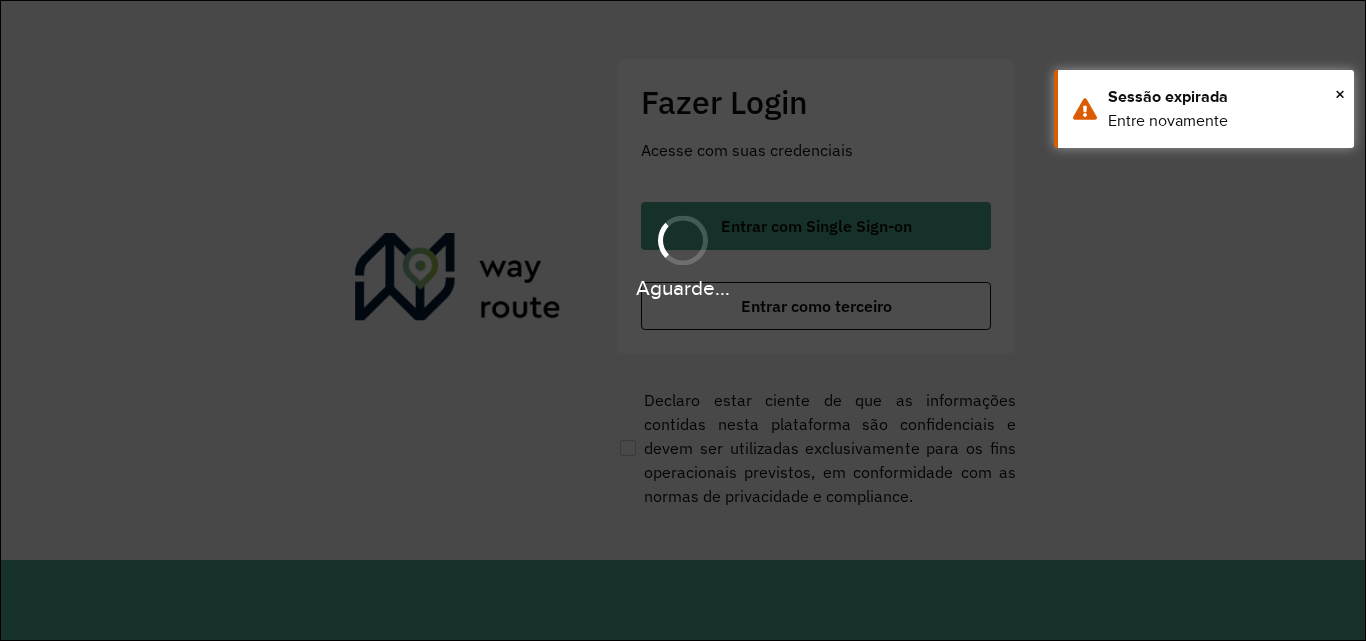 scroll, scrollTop: 0, scrollLeft: 0, axis: both 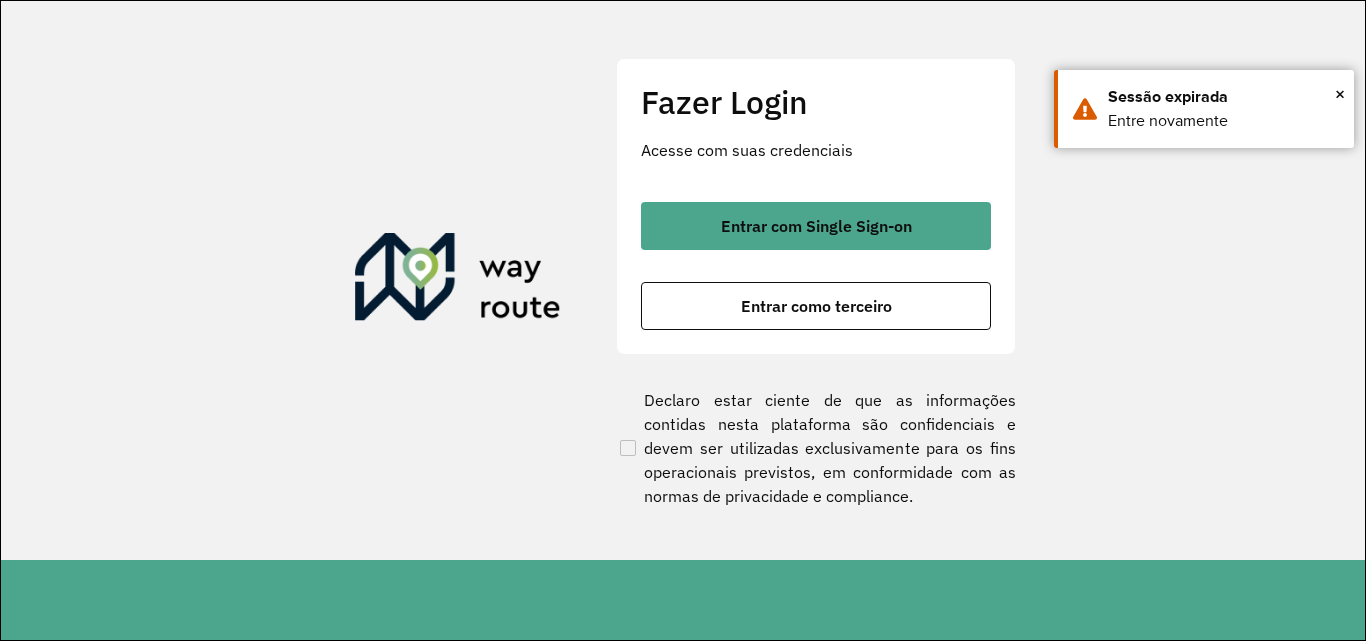 click on "Entrar como terceiro" at bounding box center (816, 306) 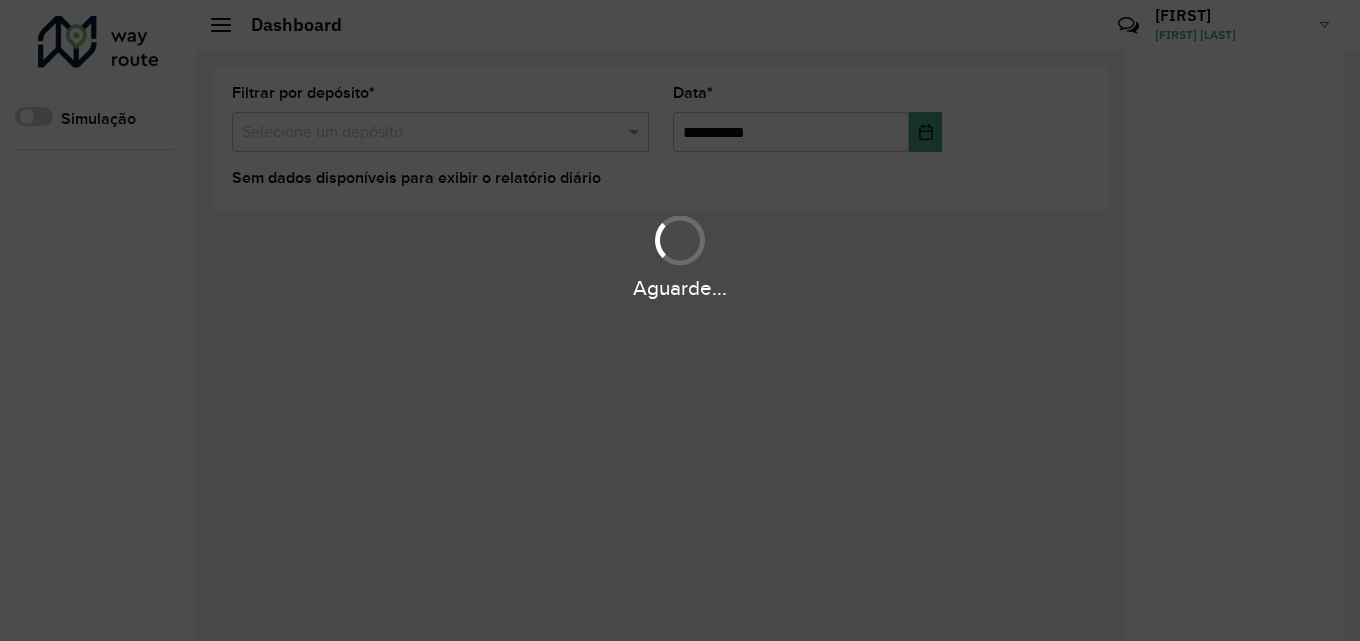 scroll, scrollTop: 0, scrollLeft: 0, axis: both 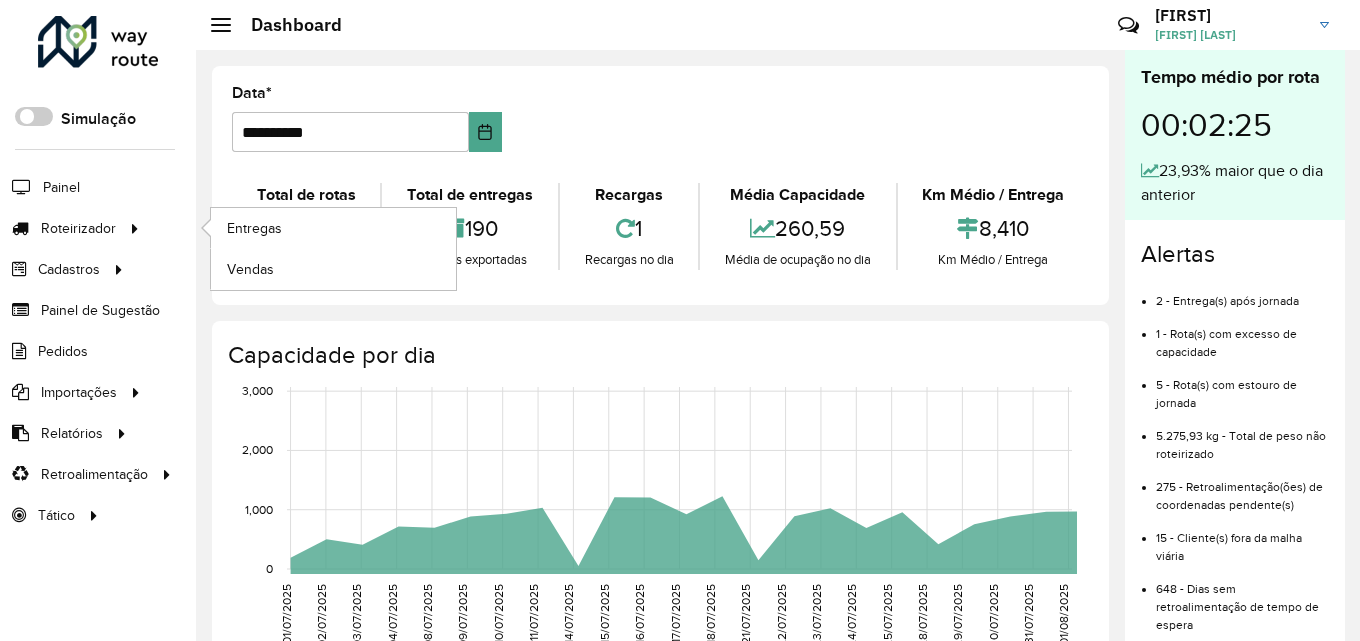 drag, startPoint x: 126, startPoint y: 226, endPoint x: 165, endPoint y: 219, distance: 39.623226 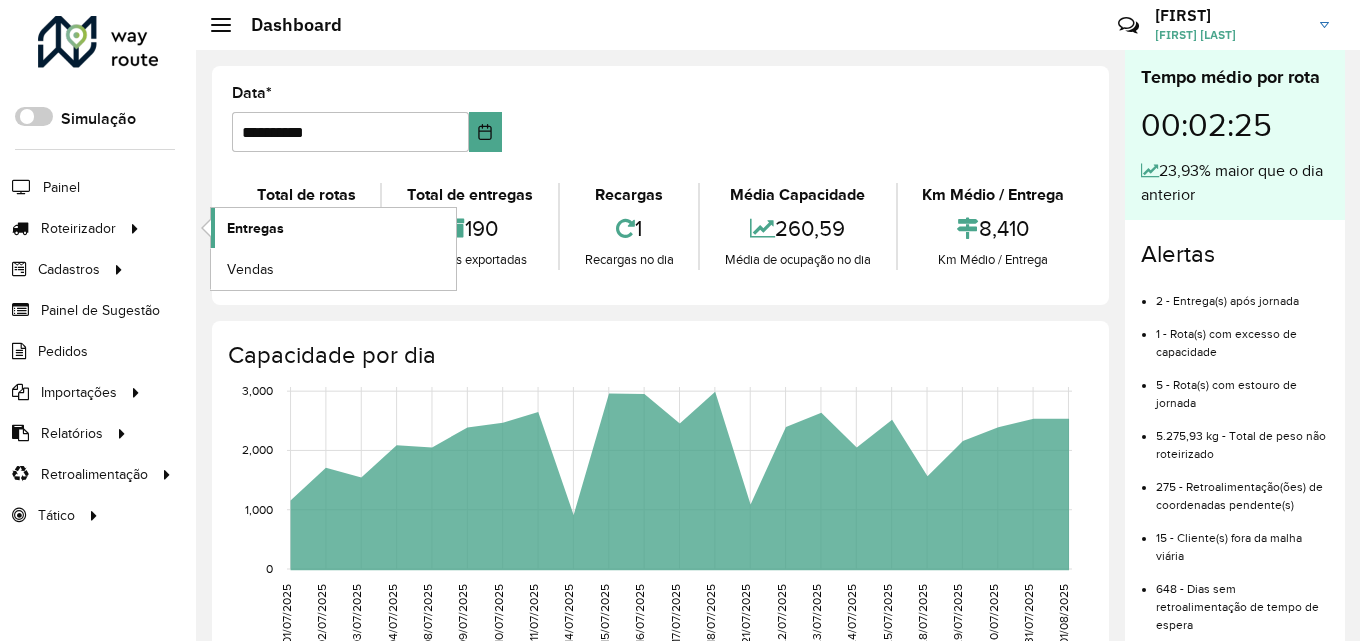 click on "Entregas" 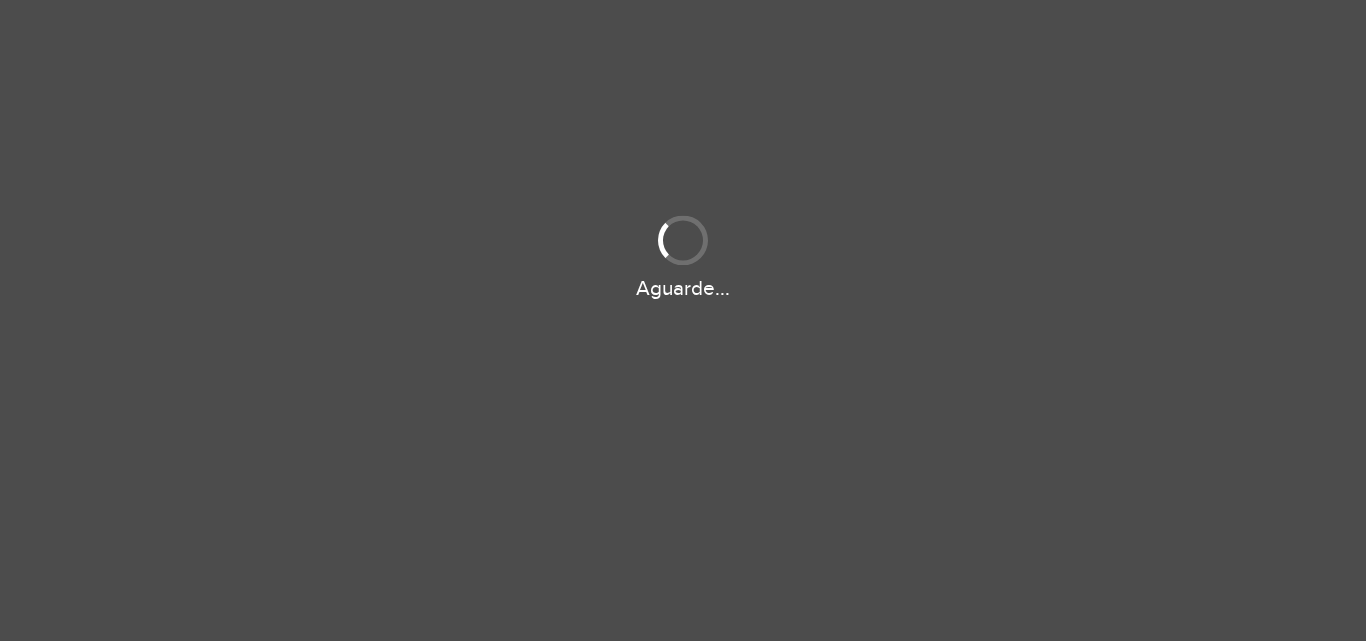 scroll, scrollTop: 0, scrollLeft: 0, axis: both 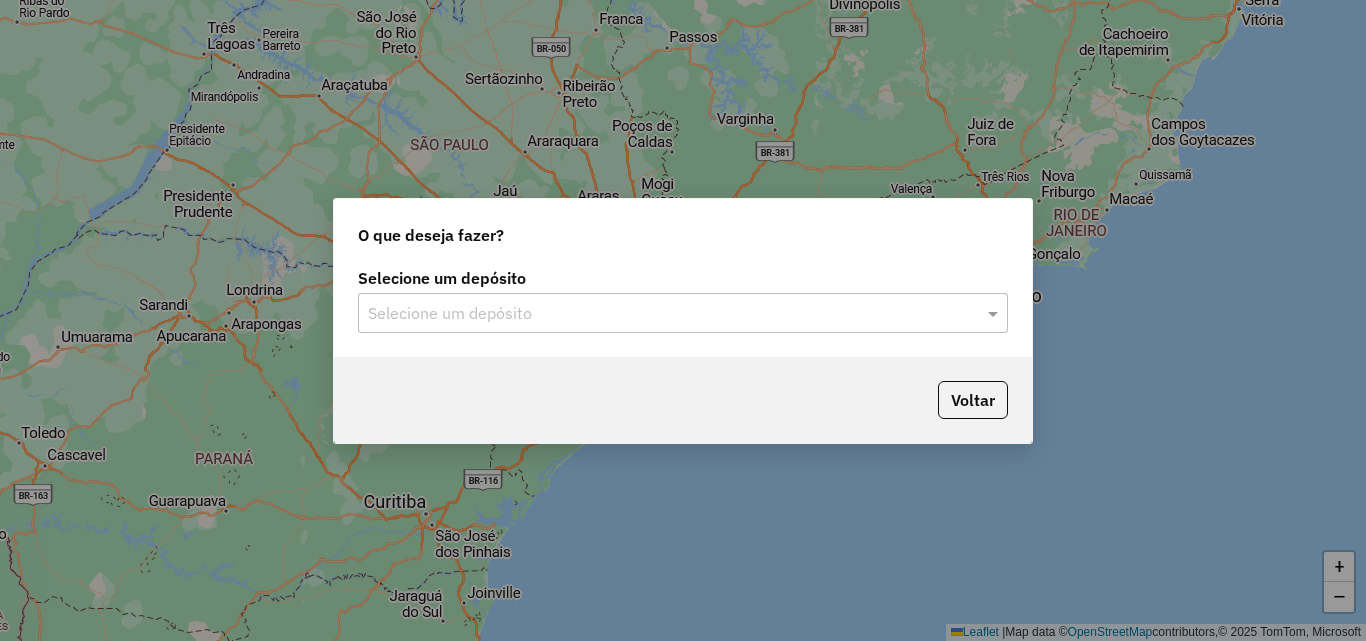 click 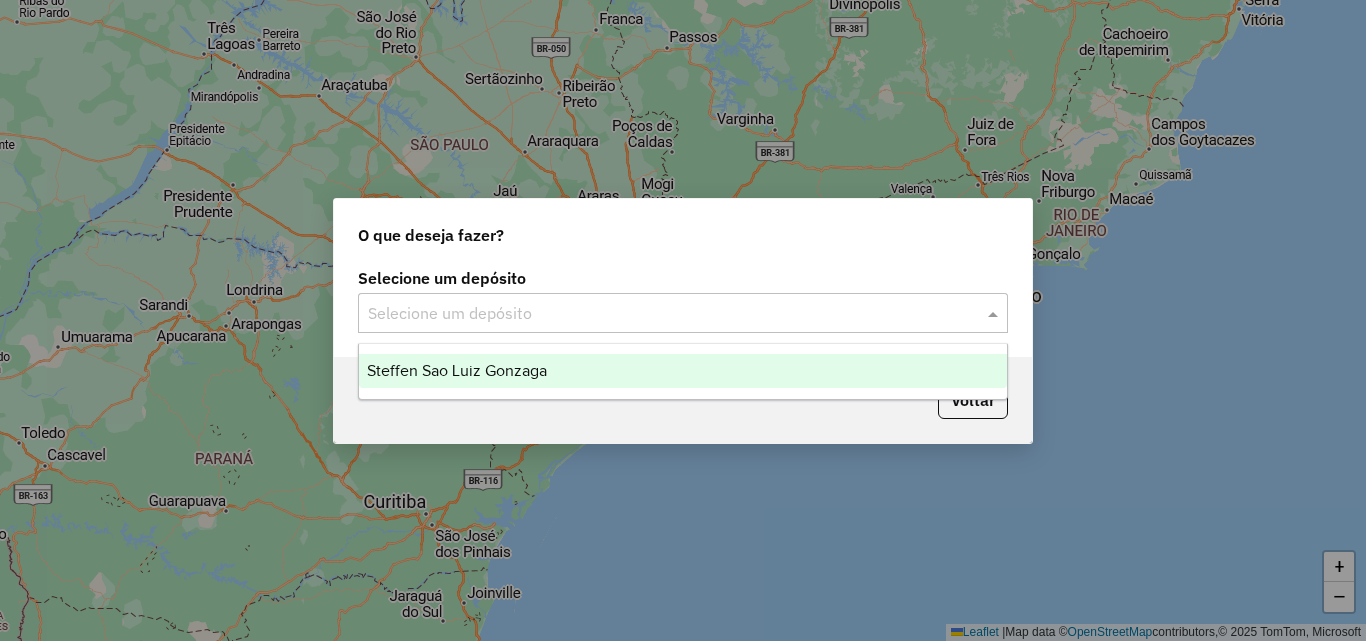 click on "Steffen Sao Luiz Gonzaga" at bounding box center [683, 371] 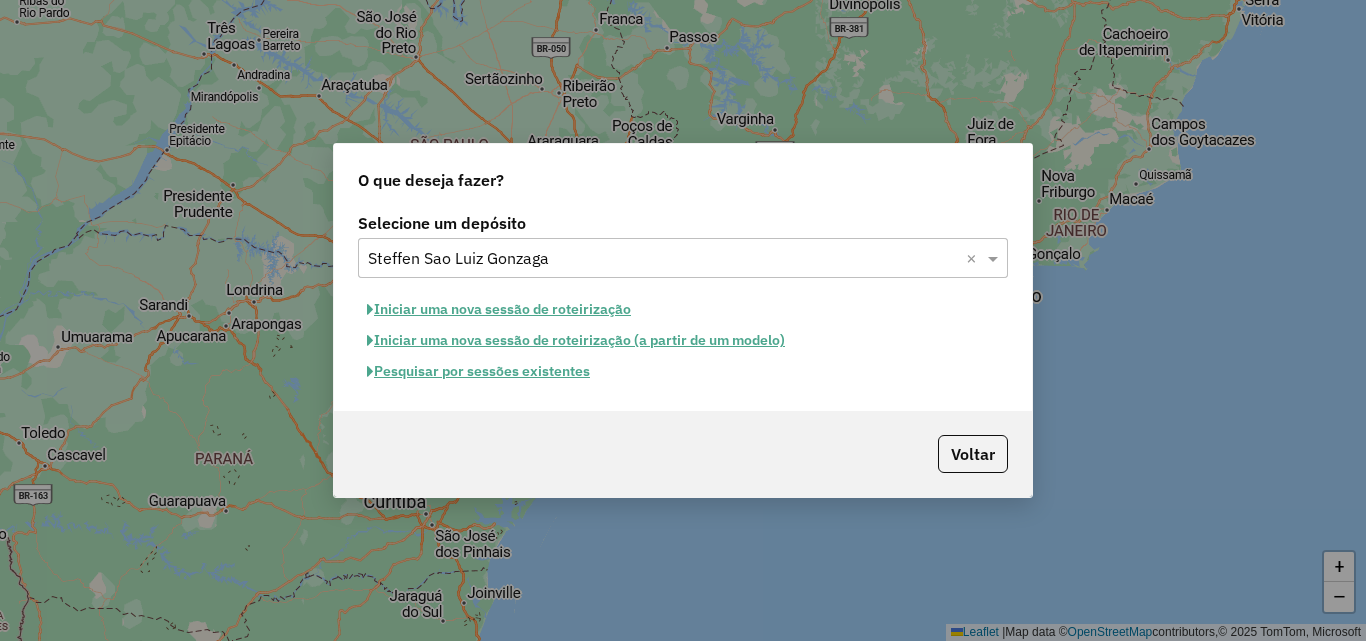 click on "Pesquisar por sessões existentes" 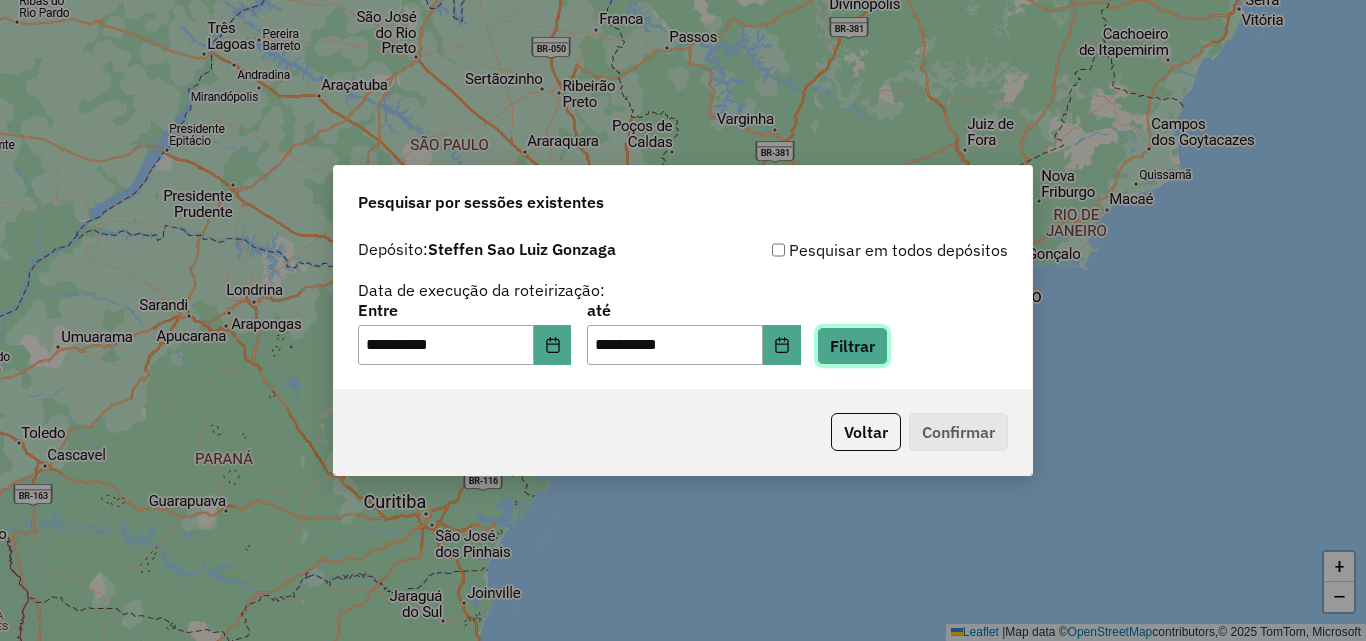 click on "Filtrar" 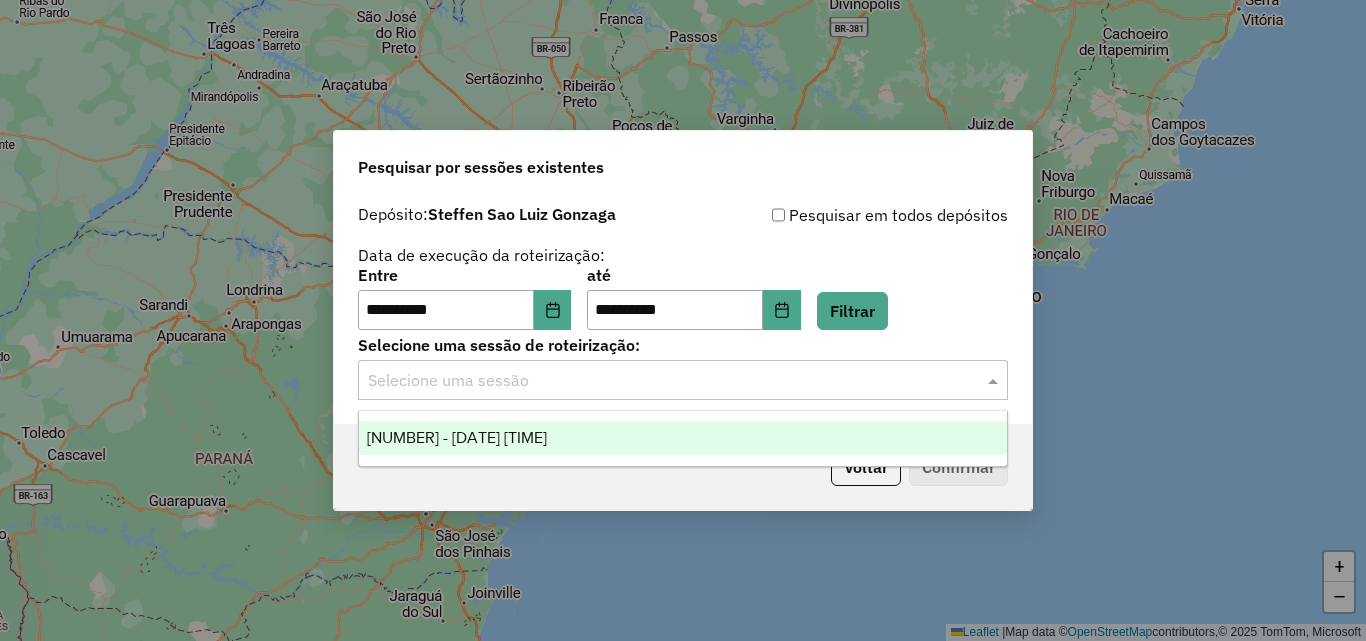 click 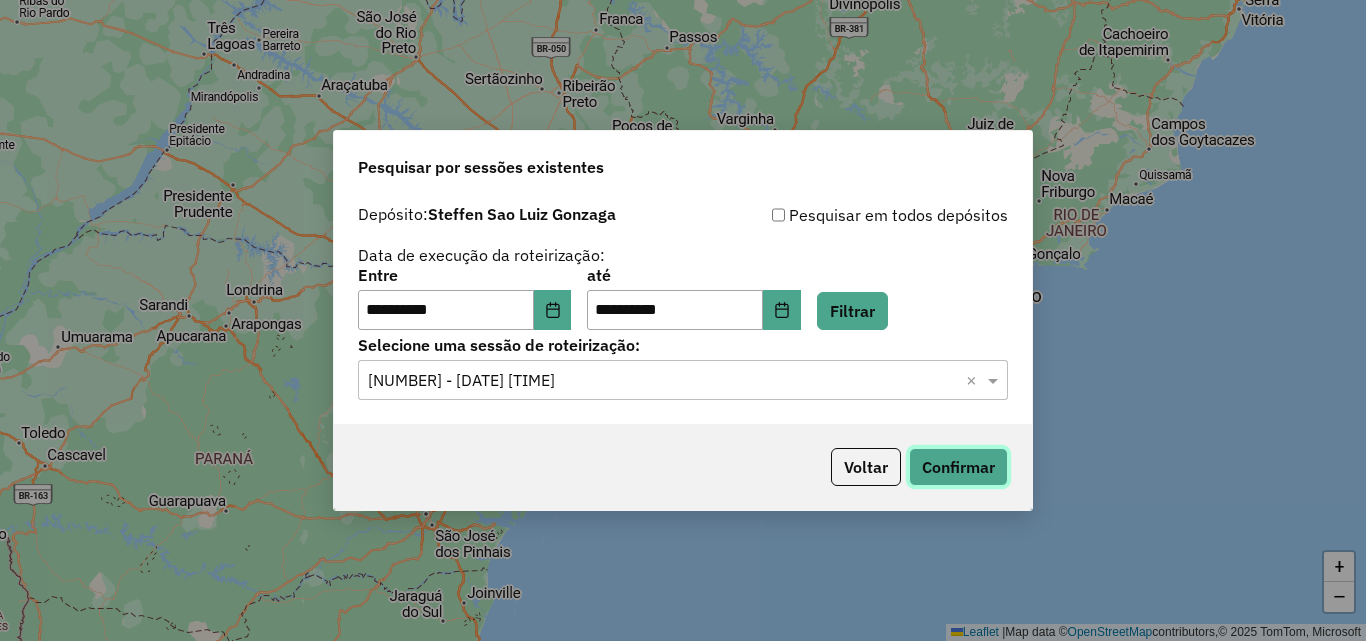 click on "Confirmar" 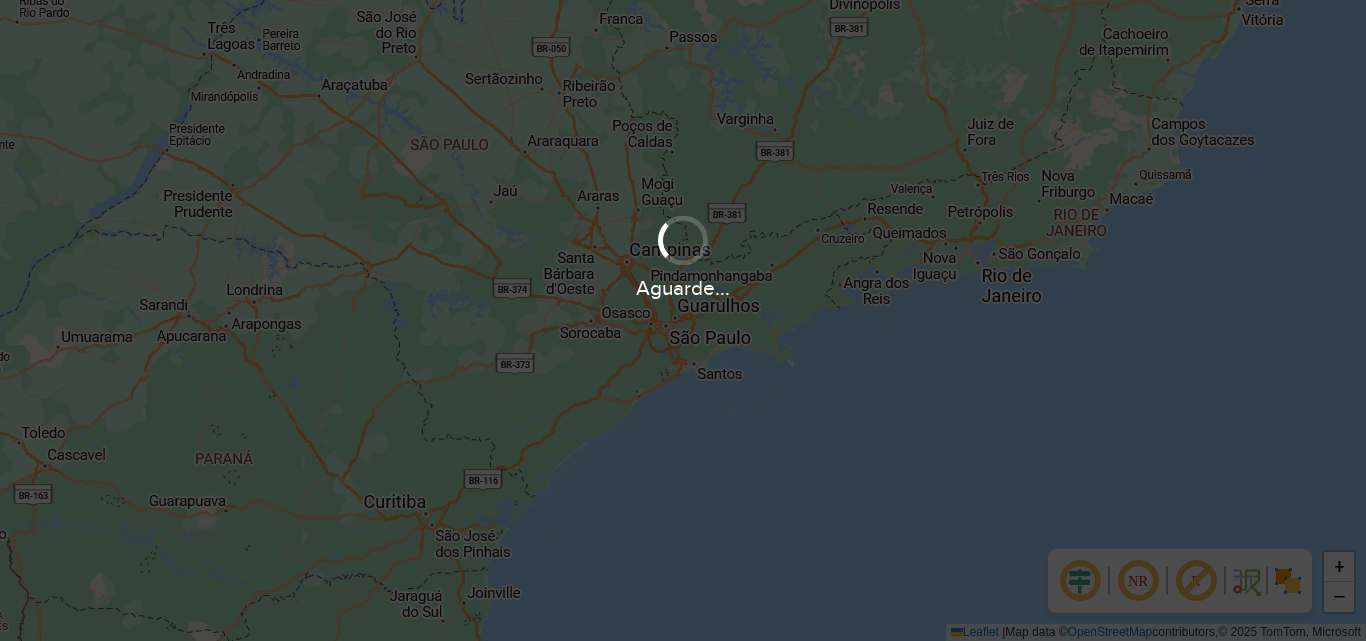 scroll, scrollTop: 0, scrollLeft: 0, axis: both 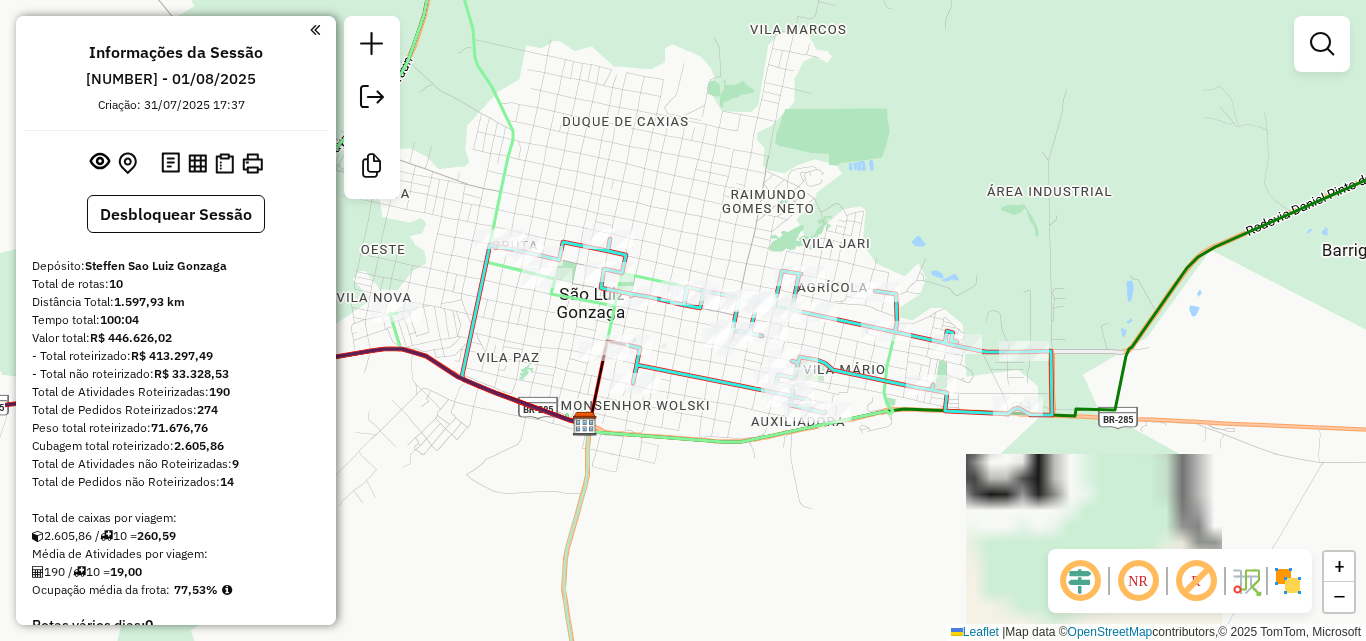 drag, startPoint x: 552, startPoint y: 377, endPoint x: 694, endPoint y: 377, distance: 142 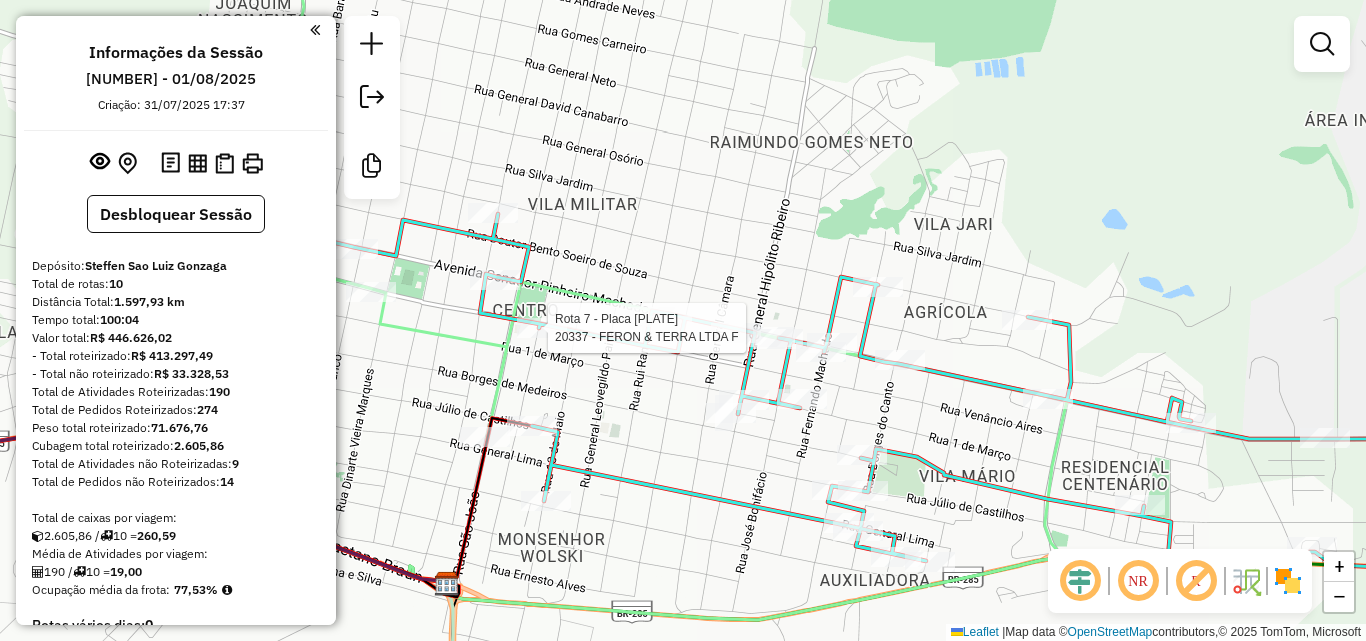 select on "**********" 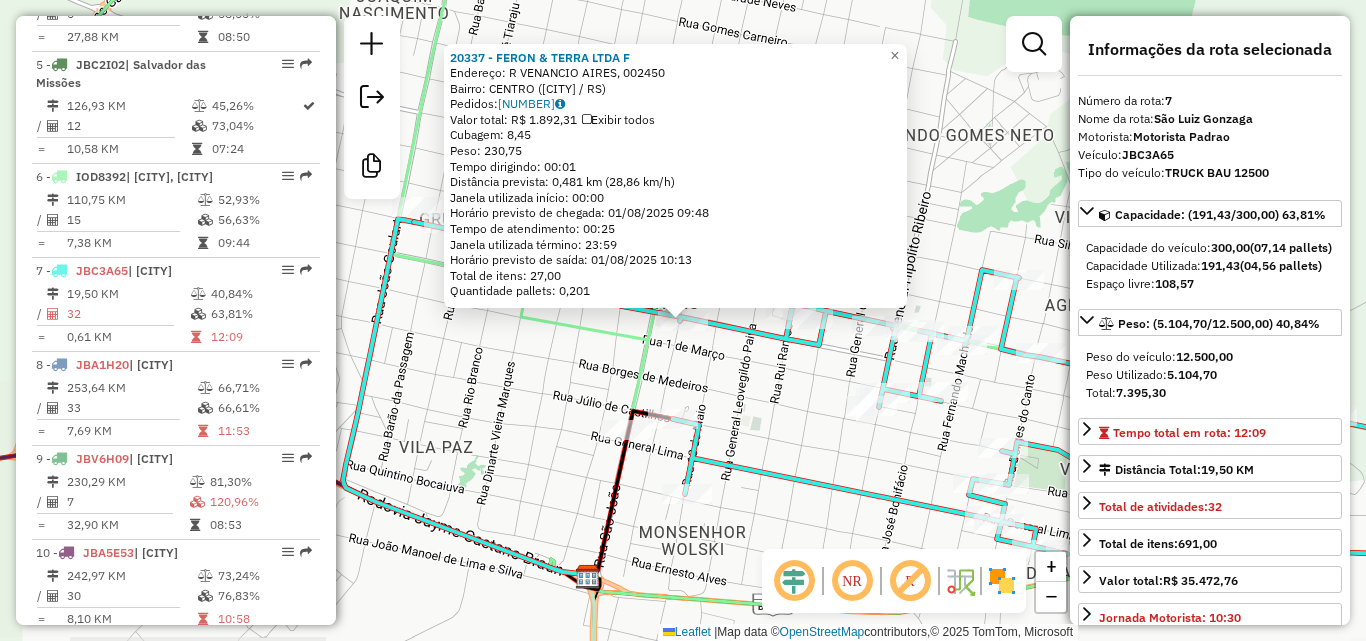 scroll, scrollTop: 1382, scrollLeft: 0, axis: vertical 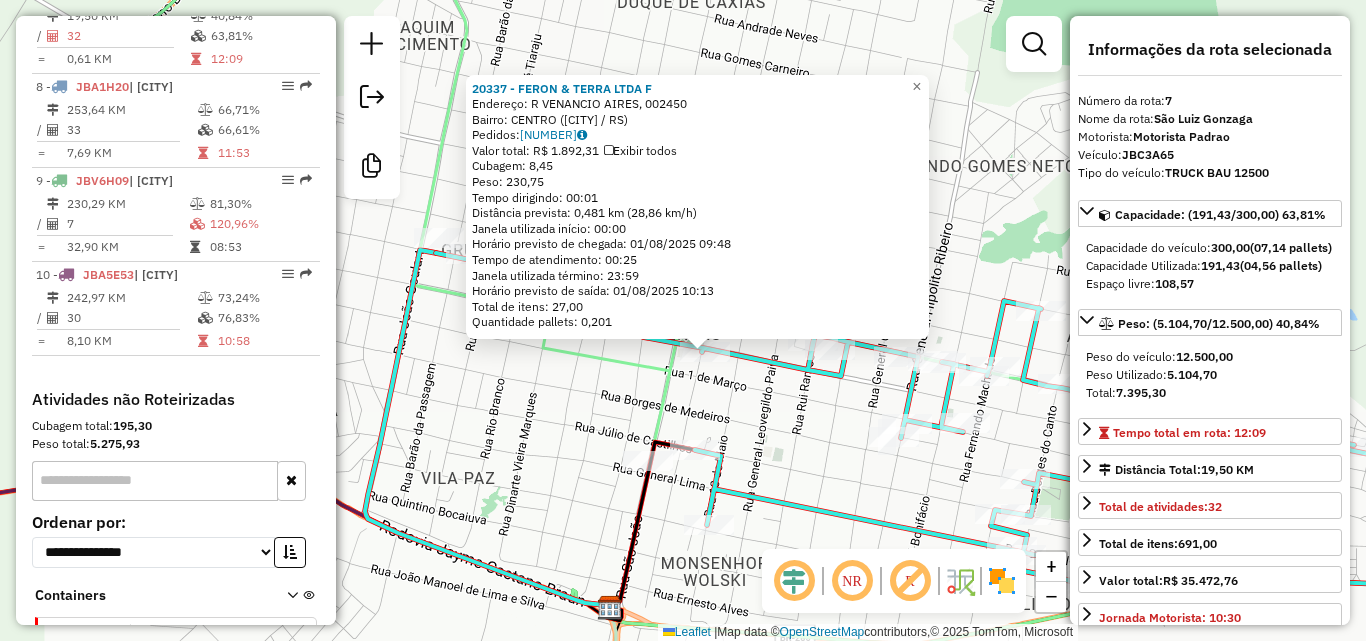 click 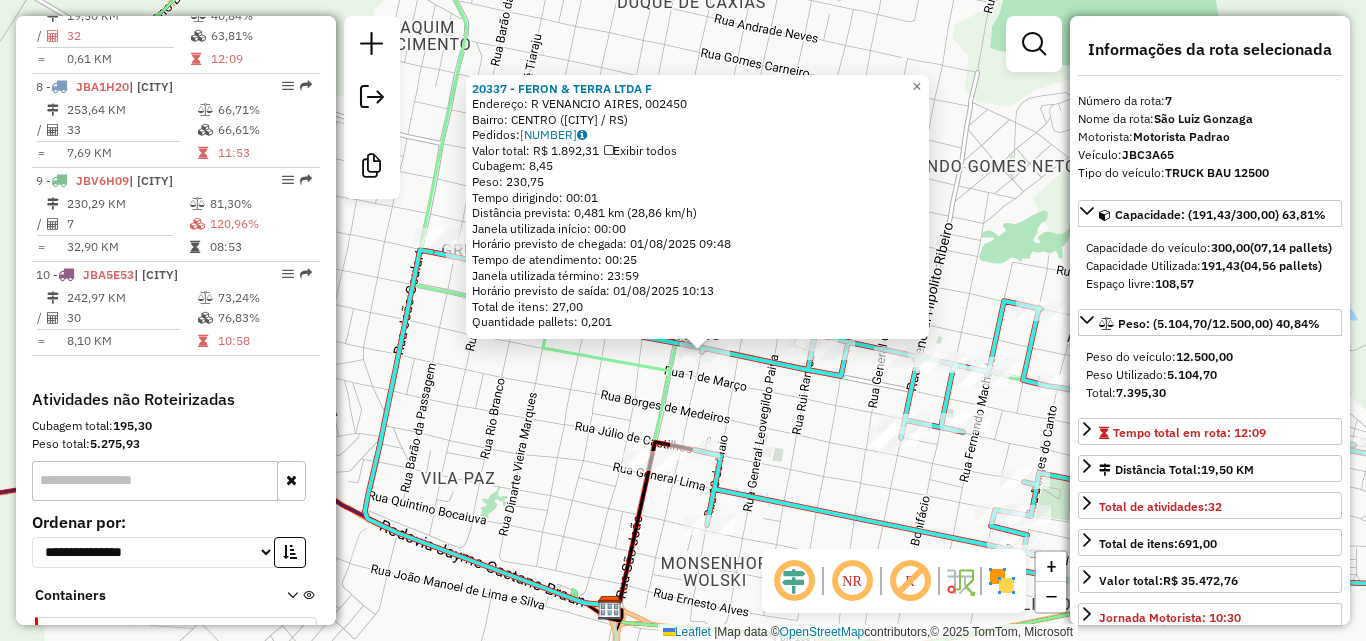 click 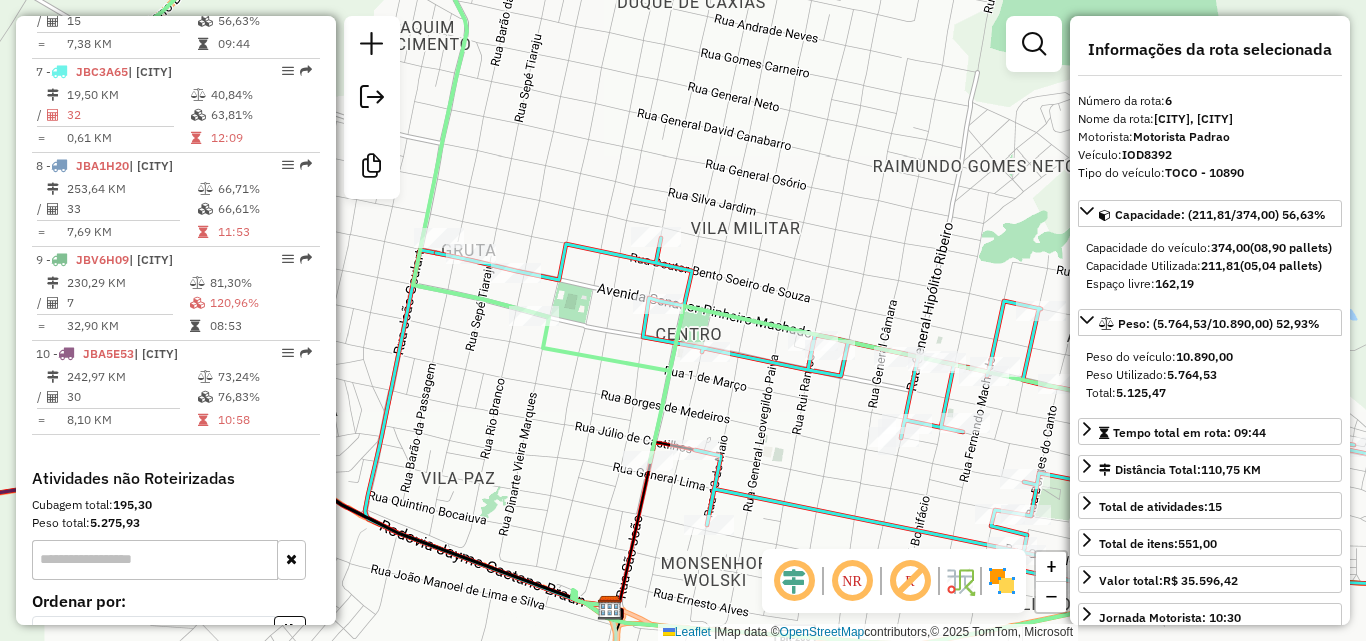 scroll, scrollTop: 1270, scrollLeft: 0, axis: vertical 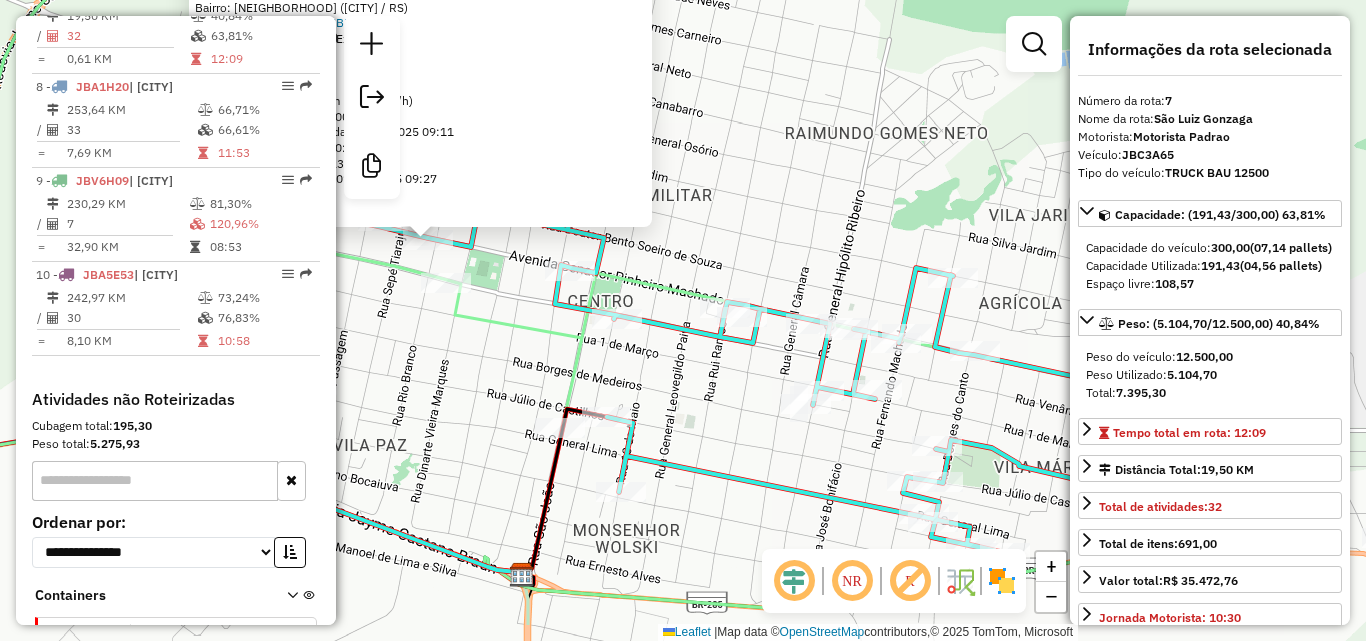 drag, startPoint x: 713, startPoint y: 464, endPoint x: 443, endPoint y: 380, distance: 282.76492 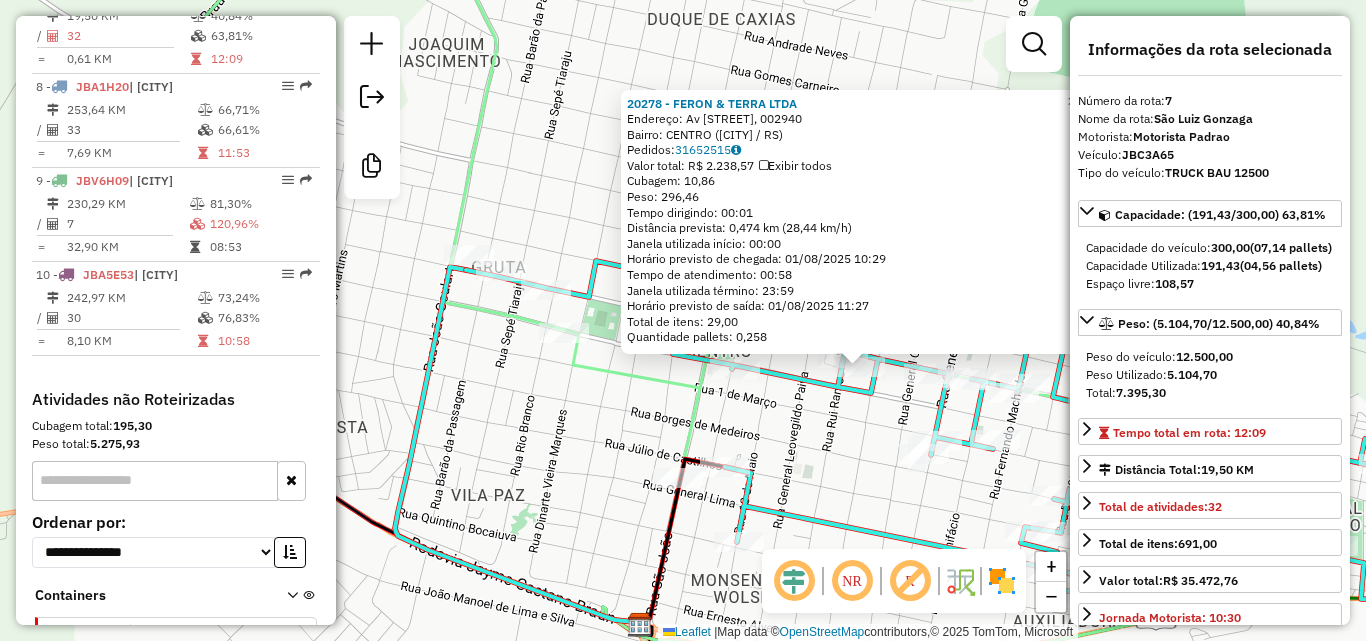 drag, startPoint x: 704, startPoint y: 419, endPoint x: 882, endPoint y: 466, distance: 184.10051 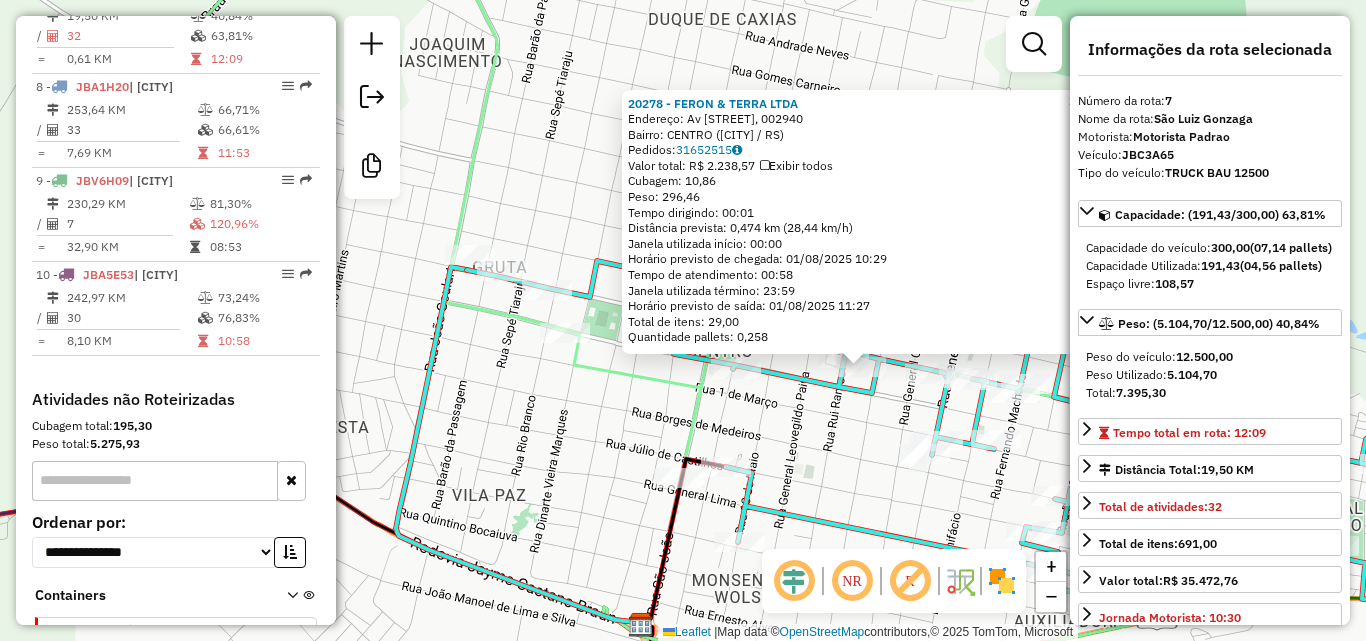 click on "[NUMBER] - [COMPANY] Endereço: Av [STREET] [NUMBER] Bairro: [NEIGHBORHOOD] ([CITY] / RS) Pedidos: [NUMBER] Valor total: R$ 2.238,57 Exibir todos Cubagem: 10,86 Peso: 296,46 Tempo dirigindo: 00:01 Distância prevista: 0,474 km (28,44 km/h) Janela utilizada início: 00:00 Horário previsto de chegada: 01/08/2025 10:29 Tempo de atendimento: 00:58 Janela utilizada término: 23:59 Horário previsto de saída: 01/08/2025 11:27 Total de itens: 29,00 Quantidade pallets: 0,258 × Janela de atendimento Grade de atendimento Capacidade Transportadoras Veículos Cliente Pedidos Rotas Selecione os dias de semana para filtrar as janelas de atendimento Seg Ter Qua Qui Sex Sáb Dom Informe o período da janela de atendimento: De: Até: Filtrar exatamente a janela do cliente Considerar janela de atendimento padrão Selecione os dias de semana para filtrar as grades de atendimento Seg Ter Qua Qui Sex Sáb Dom Peso mínimo: De: Até:" 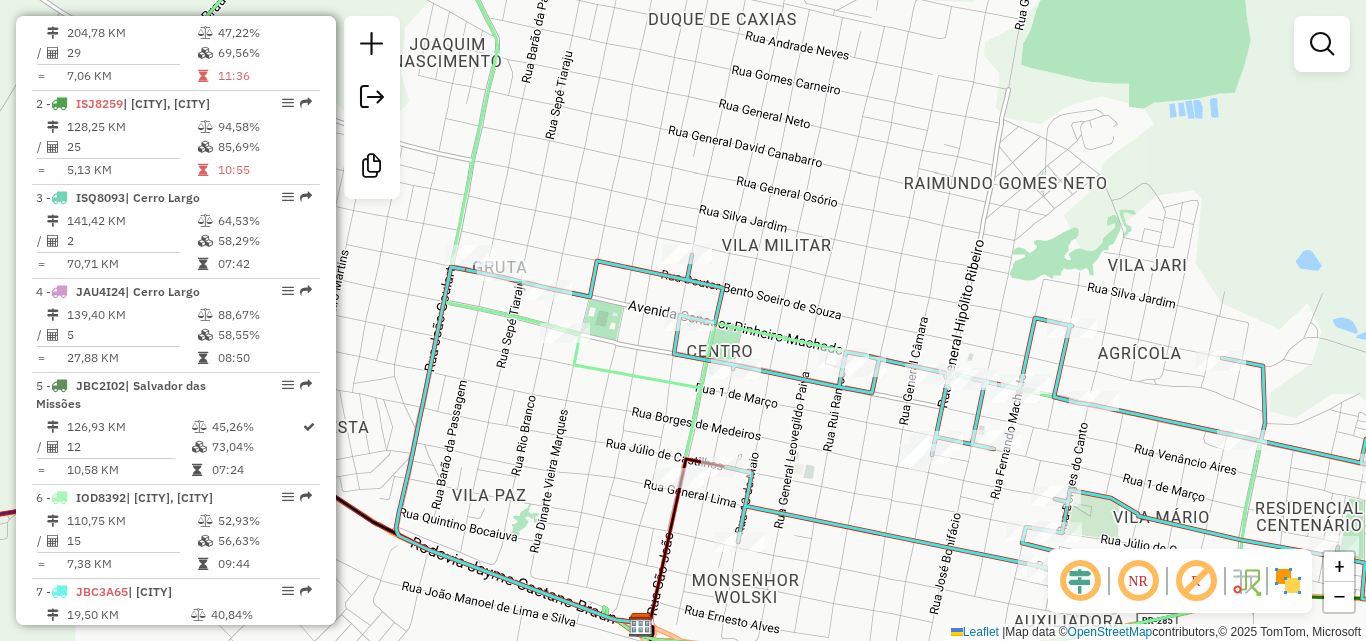 scroll, scrollTop: 782, scrollLeft: 0, axis: vertical 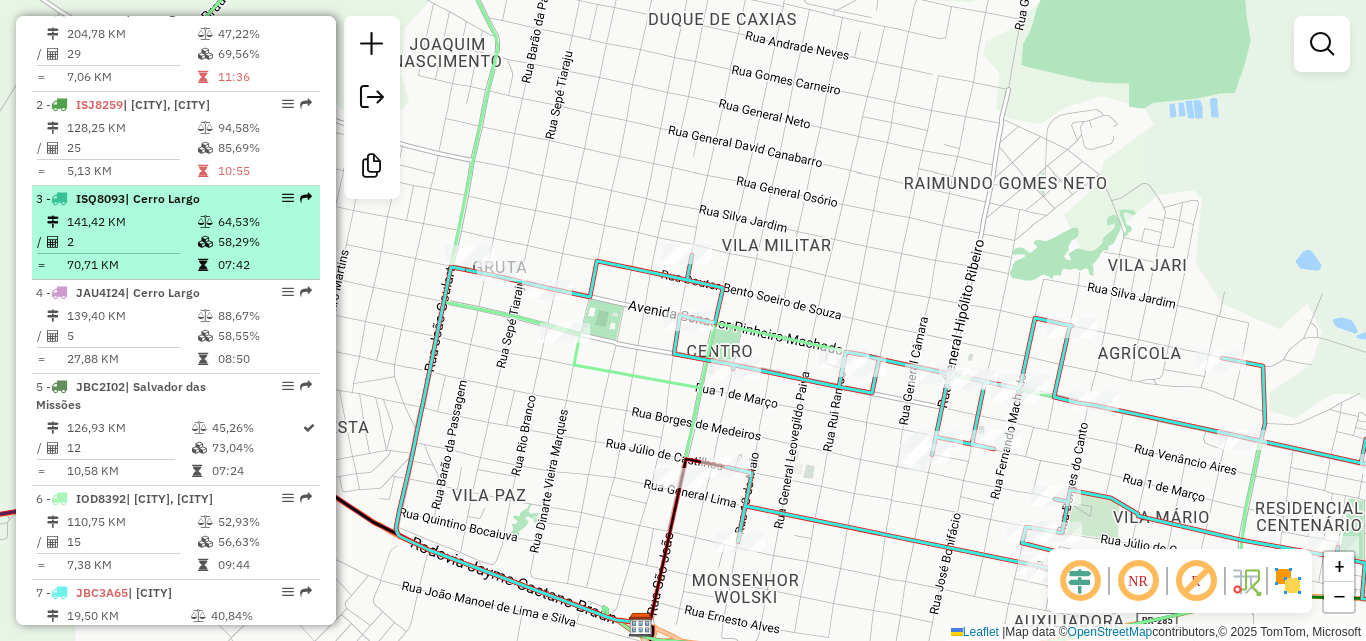 click on "2" at bounding box center [131, 242] 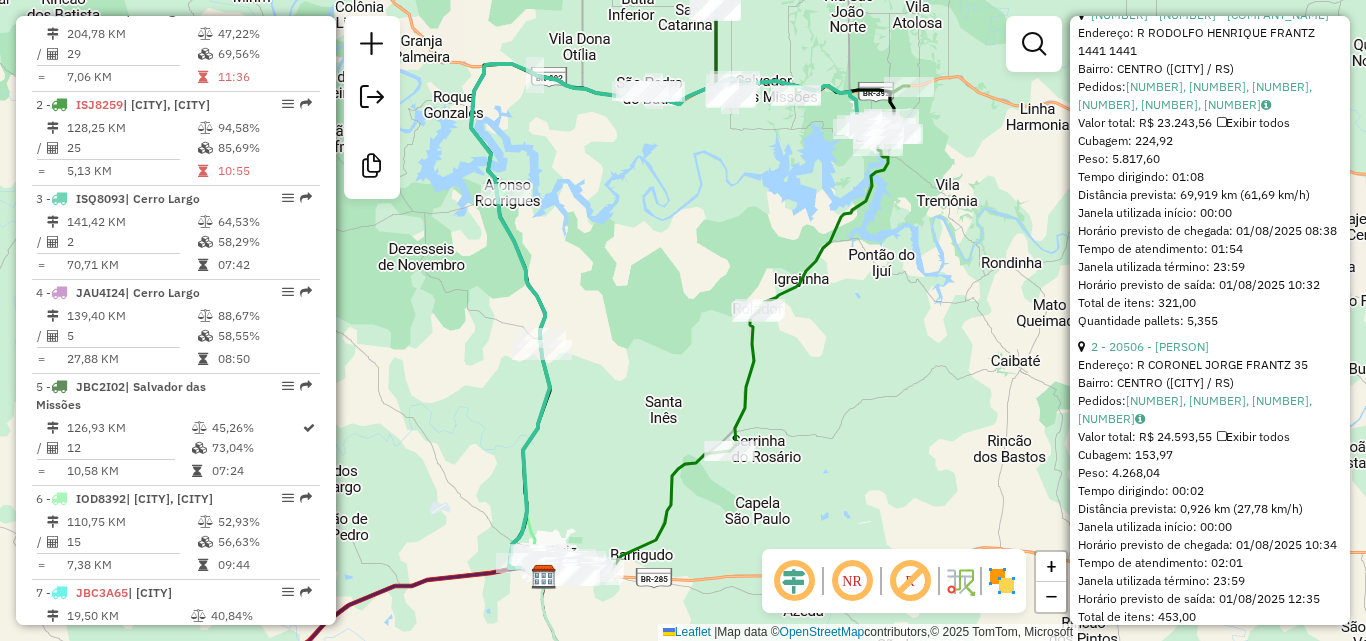 scroll, scrollTop: 900, scrollLeft: 0, axis: vertical 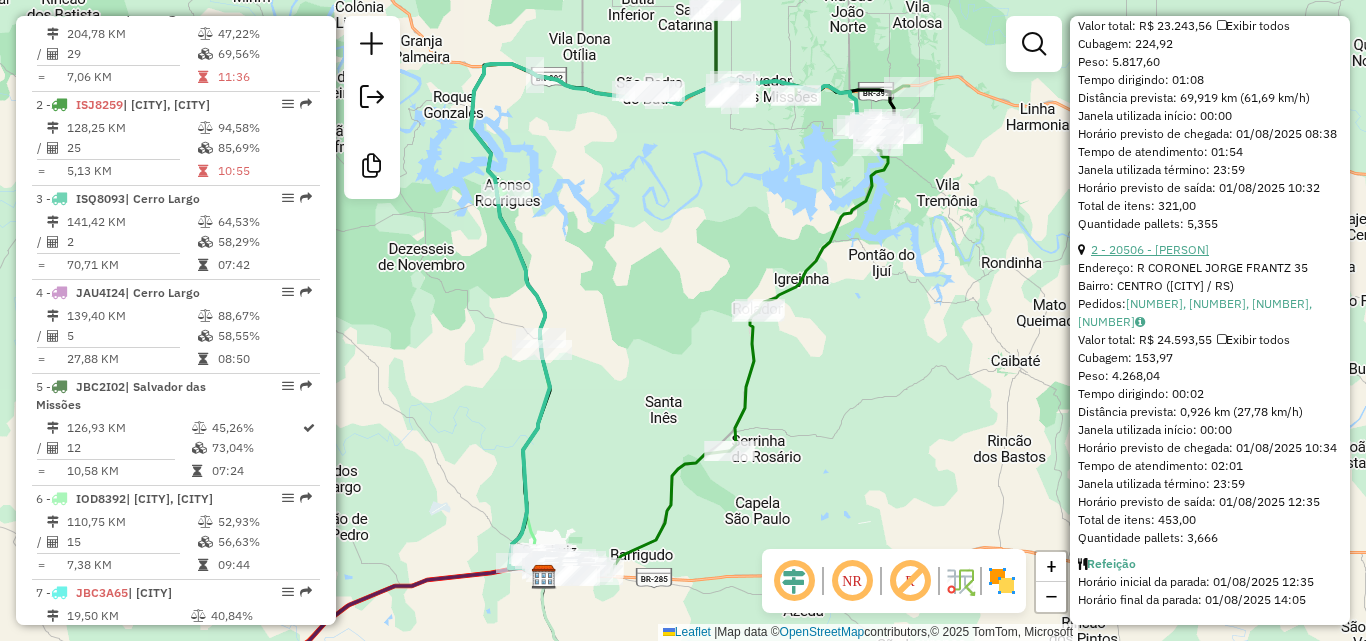 click on "2 - 20506 - [PERSON]" at bounding box center (1150, 249) 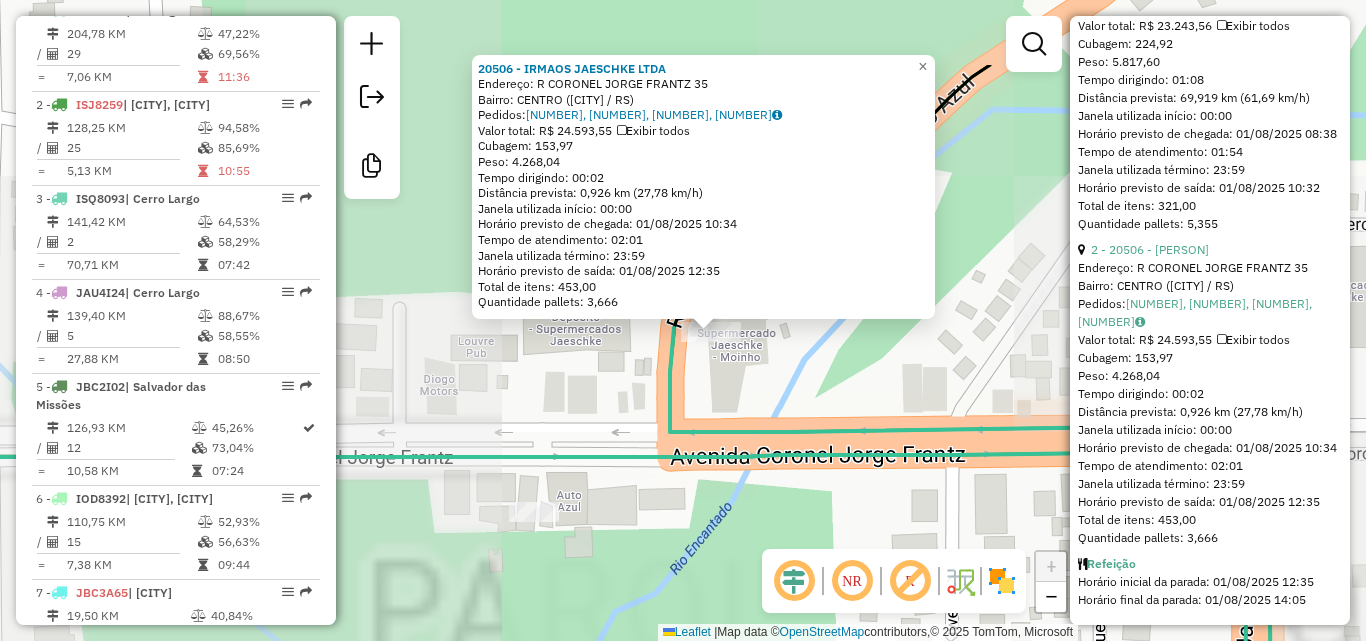 drag, startPoint x: 711, startPoint y: 372, endPoint x: 687, endPoint y: 413, distance: 47.507893 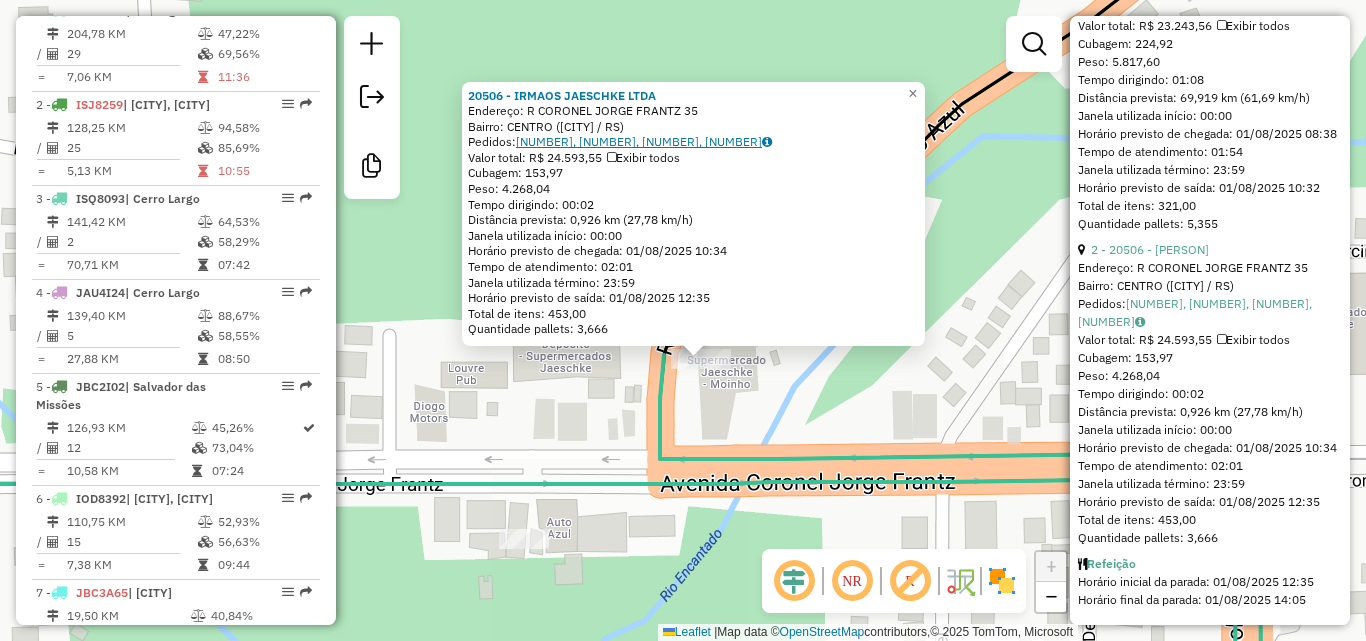 click on "[NUMBER], [NUMBER], [NUMBER], [NUMBER]" 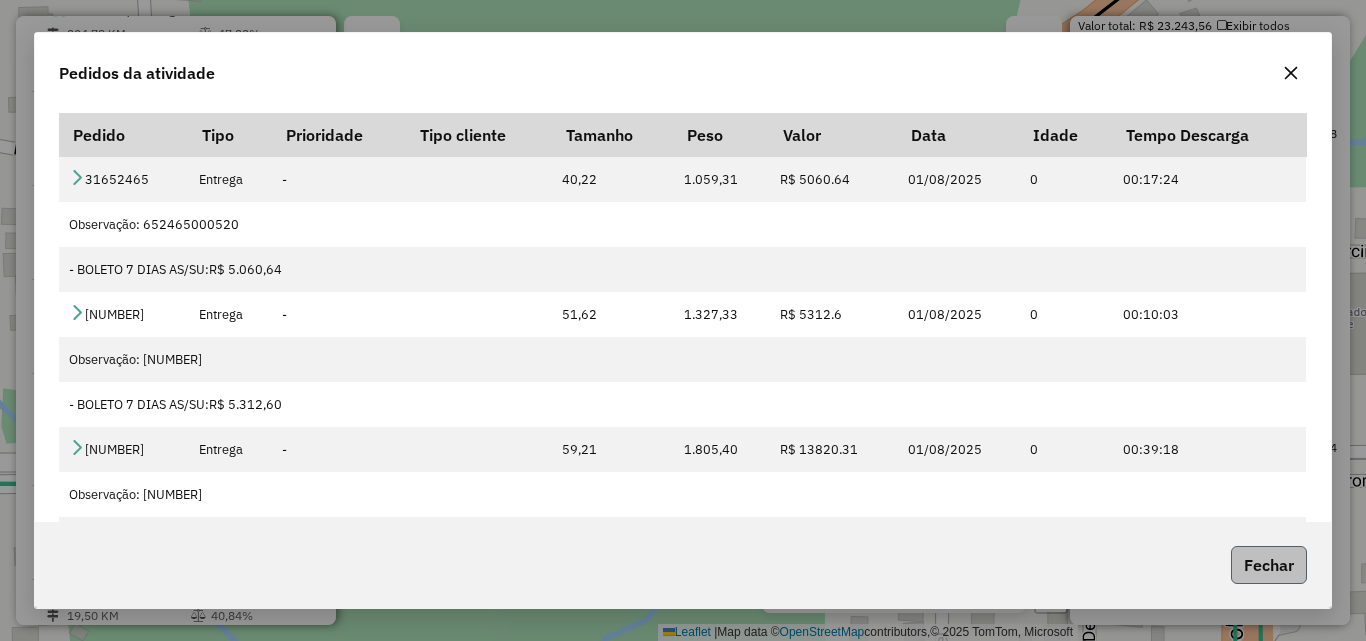 click on "Fechar" 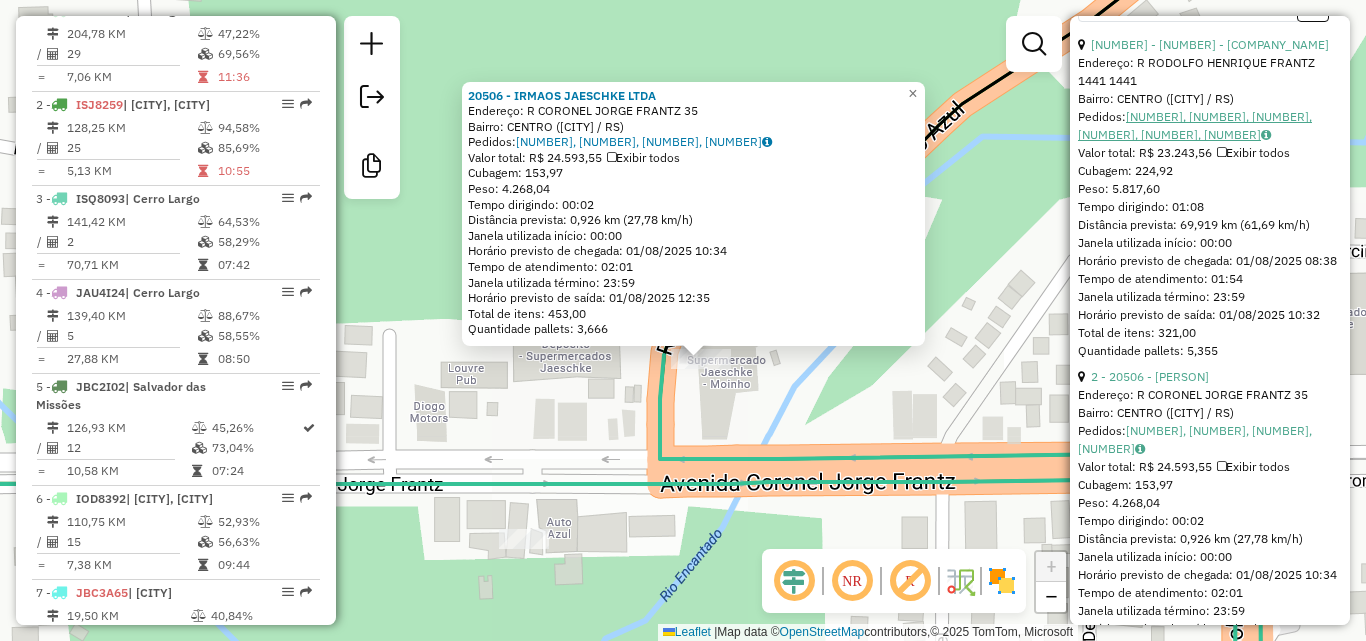 scroll, scrollTop: 800, scrollLeft: 0, axis: vertical 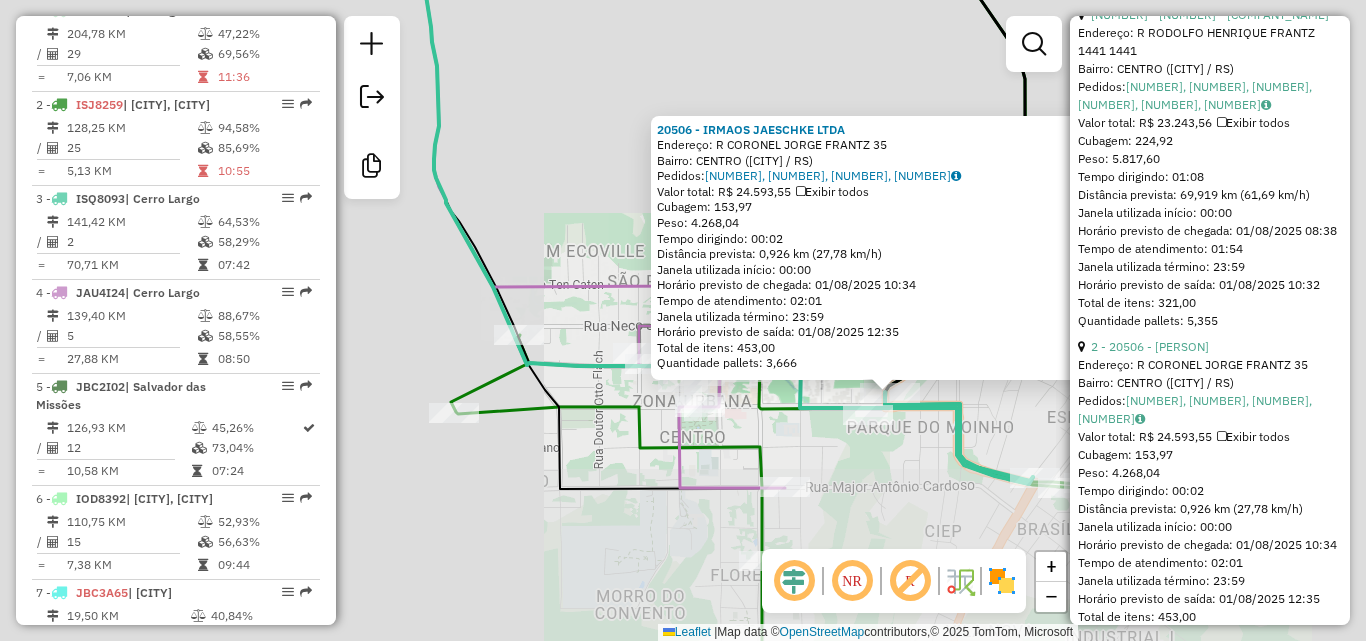 click on "[NUMBER] - [COMPANY] Endereço: R [STREET] 35 Bairro: [NEIGHBORHOOD] ([CITY] / RS) Pedidos: [NUMBER], [NUMBER], [NUMBER], [NUMBER] Valor total: R$ 24.593,55 Exibir todos Cubagem: 153,97 Peso: 4.268,04 Tempo dirigindo: 00:02 Distância prevista: 0,926 km (27,78 km/h) Janela utilizada início: 00:00 Horário previsto de chegada: 01/08/2025 10:34 Tempo de atendimento: 02:01 Janela utilizada término: 23:59 Horário previsto de saída: 01/08/2025 12:35 Total de itens: 453,00 Quantidade pallets: 3,666 × Janela de atendimento Grade de atendimento Capacidade Transportadoras Veículos Cliente Pedidos Rotas Selecione os dias de semana para filtrar as janelas de atendimento Seg Ter Qua Qui Sex Sáb Dom Informe o período da janela de atendimento: De: Até: Filtrar exatamente a janela do cliente Considerar janela de atendimento padrão Selecione os dias de semana para filtrar as grades de atendimento Seg Ter Qua Qui Sex Sáb Dom" 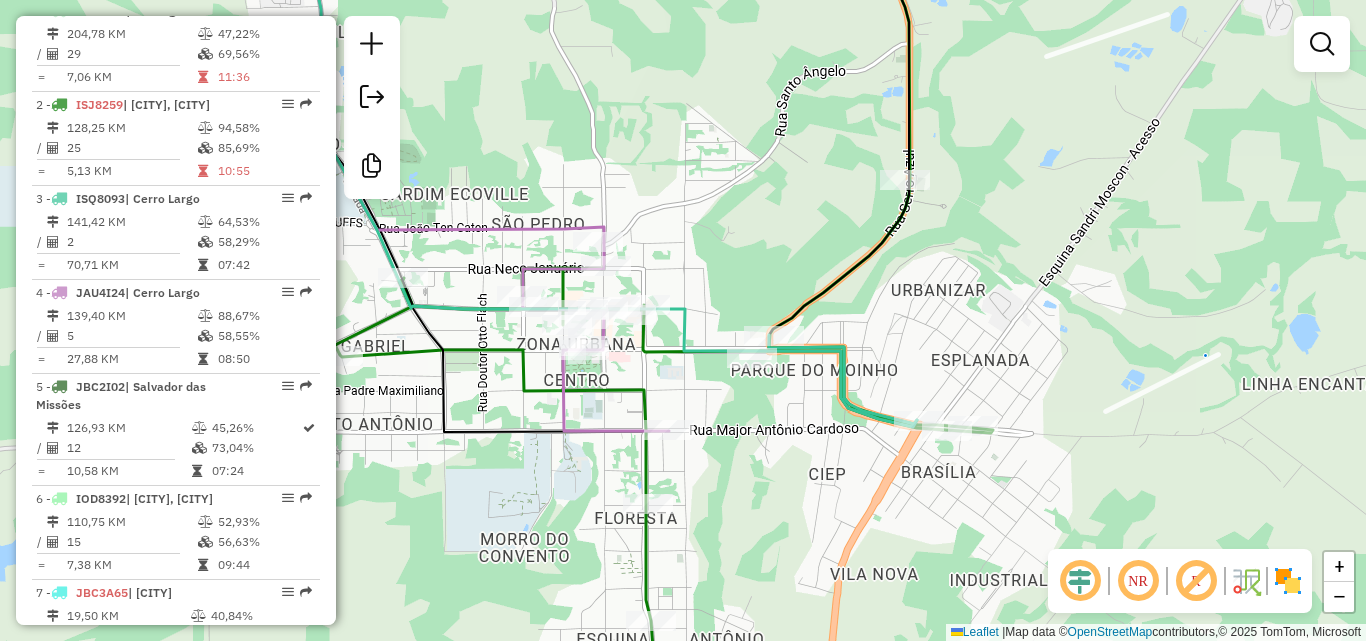 drag, startPoint x: 788, startPoint y: 410, endPoint x: 709, endPoint y: 382, distance: 83.81527 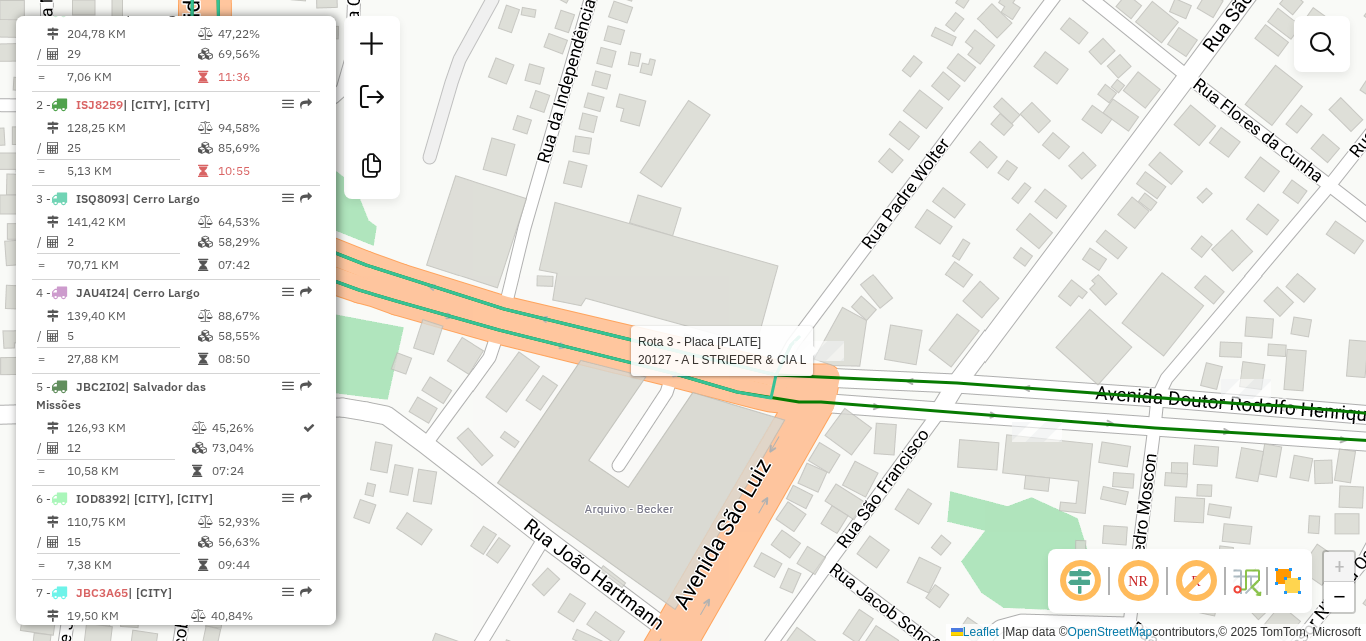 select on "**********" 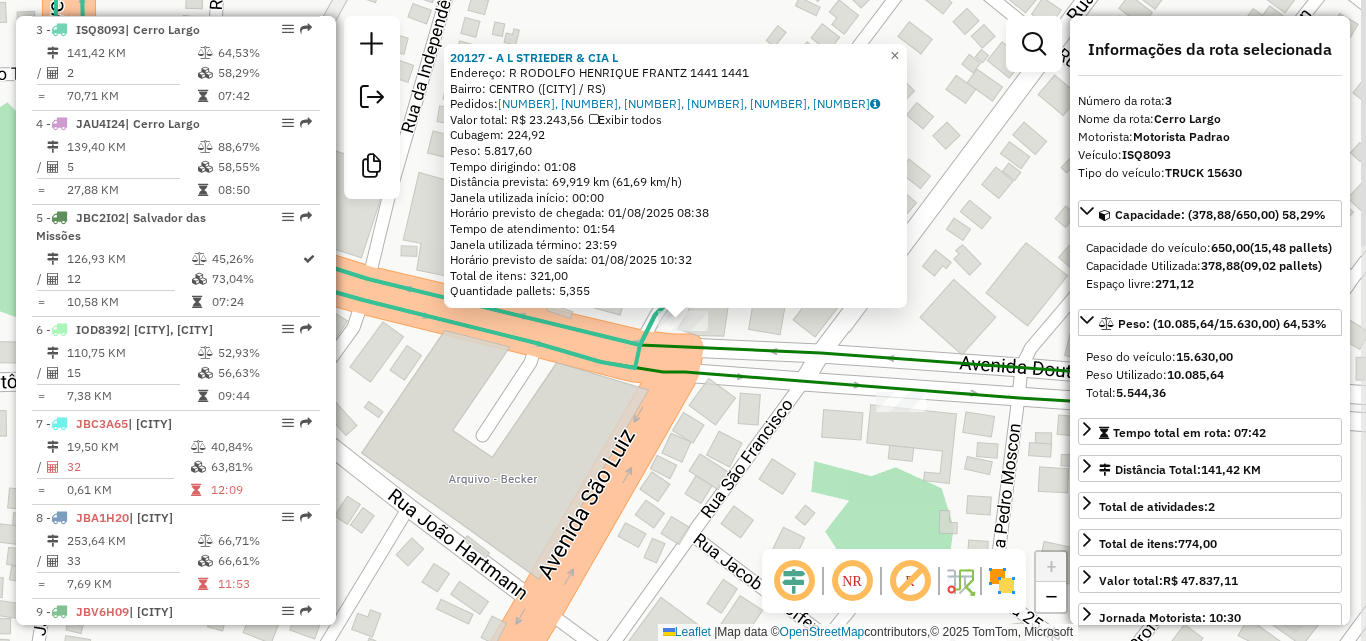 scroll, scrollTop: 970, scrollLeft: 0, axis: vertical 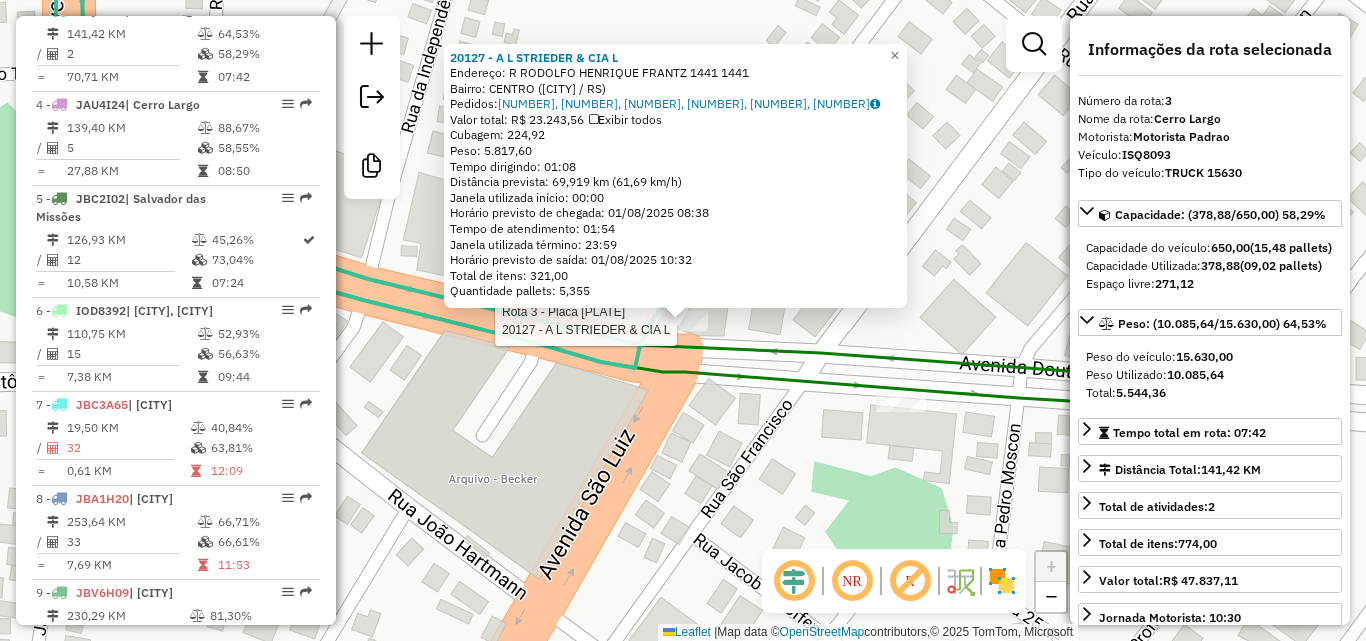click on "Rota 3 - Placa [PLATE] [NUMBER] - [COMPANY] [NUMBER] - [COMPANY] Endereço: R [STREET] 1441 1441 Bairro: [NEIGHBORHOOD] ([CITY] / RS) Pedidos: [NUMBER], [NUMBER], [NUMBER], [NUMBER], [NUMBER], [NUMBER] Valor total: R$ 23.243,56 Exibir todos Cubagem: 224,92 Peso: 5.817,60 Tempo dirigindo: 01:08 Distância prevista: 69,919 km (61,69 km/h) Janela utilizada início: 00:00 Horário previsto de chegada: 01/08/2025 08:38 Tempo de atendimento: 01:54 Janela utilizada término: 23:59 Horário previsto de saída: 01/08/2025 10:32 Total de itens: 321,00 Quantidade pallets: 5,355 × Janela de atendimento Grade de atendimento Capacidade Transportadoras Veículos Cliente Pedidos Rotas Selecione os dias de semana para filtrar as janelas de atendimento Seg Ter Qua Qui Sex Sáb Dom Informe o período da janela de atendimento: De: Até: Filtrar exatamente a janela do cliente Considerar janela de atendimento padrão Seg Ter Qua Qui Sex De:" 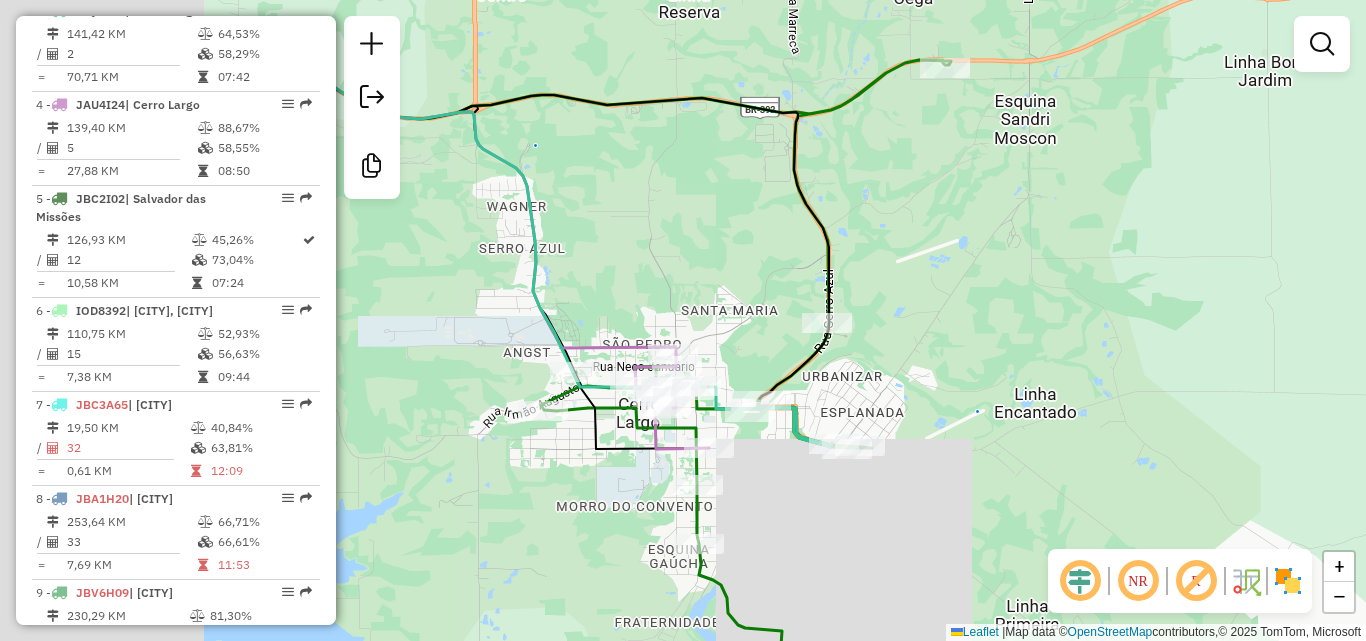 drag, startPoint x: 479, startPoint y: 491, endPoint x: 795, endPoint y: 471, distance: 316.6323 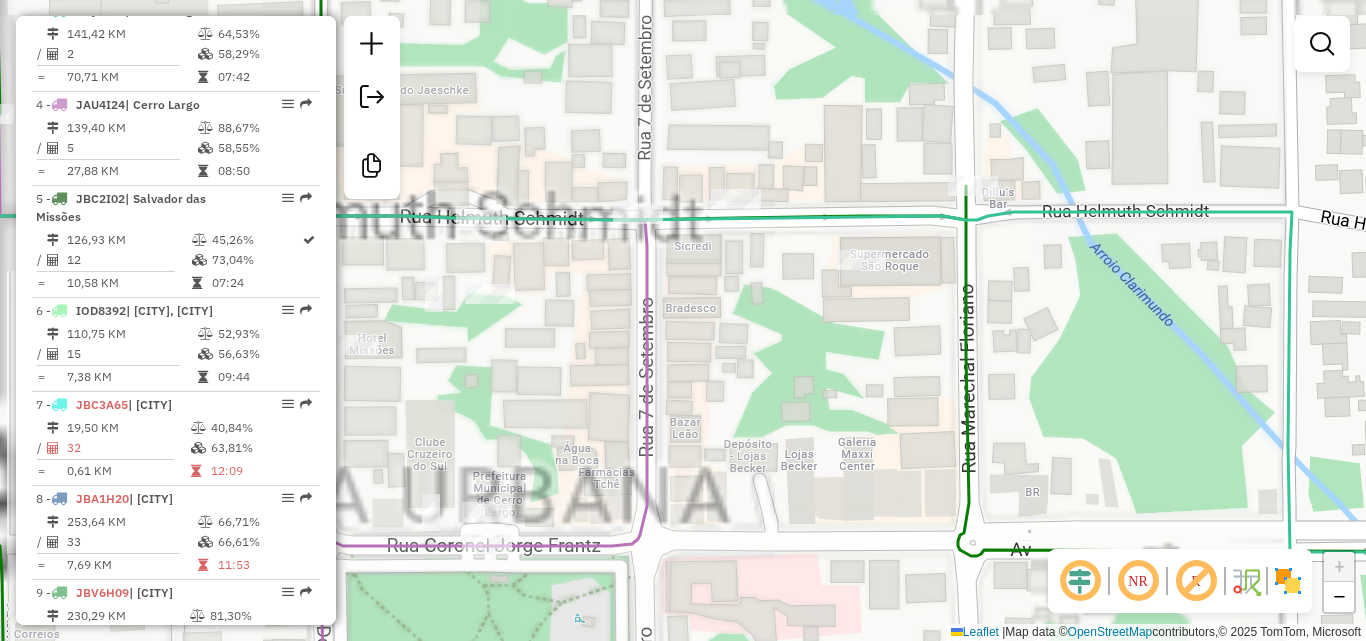drag, startPoint x: 597, startPoint y: 447, endPoint x: 815, endPoint y: 447, distance: 218 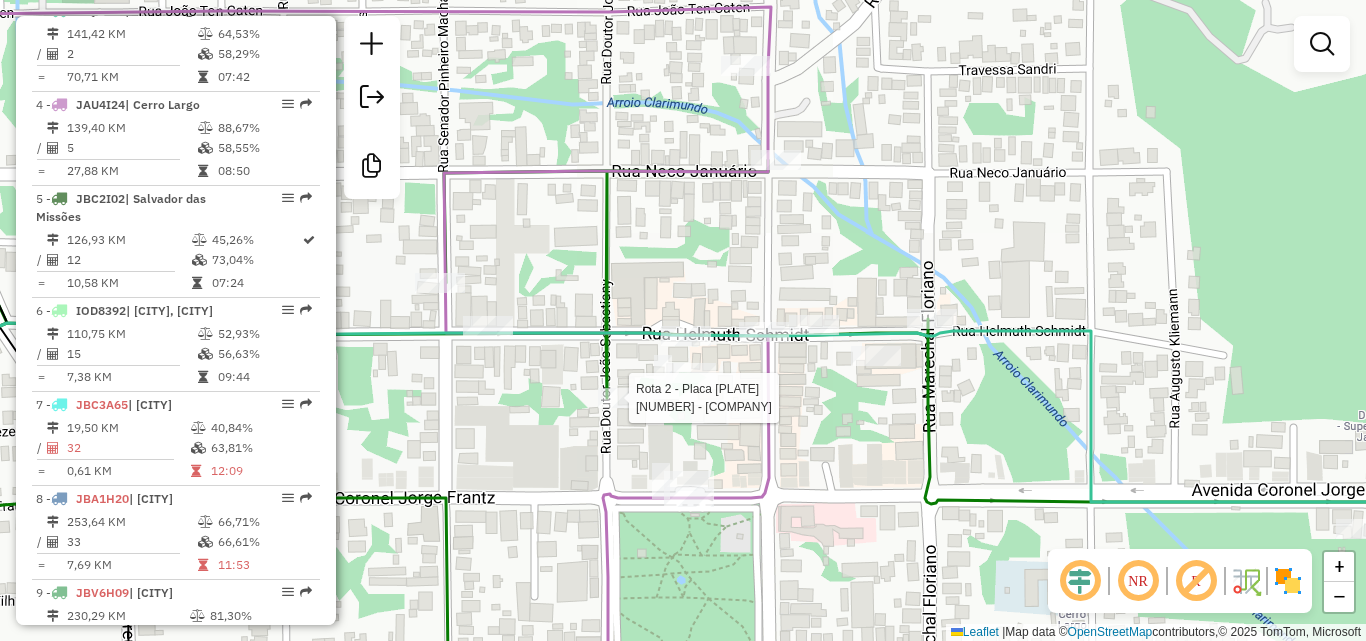 select on "**********" 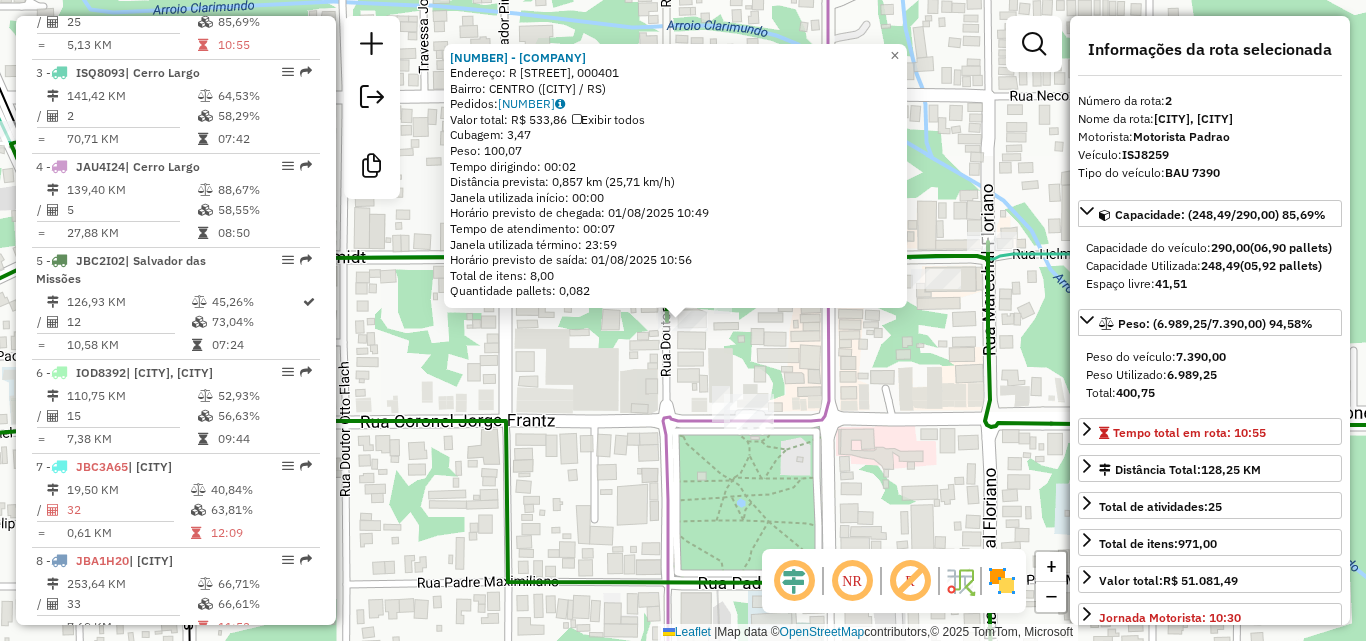scroll, scrollTop: 858, scrollLeft: 0, axis: vertical 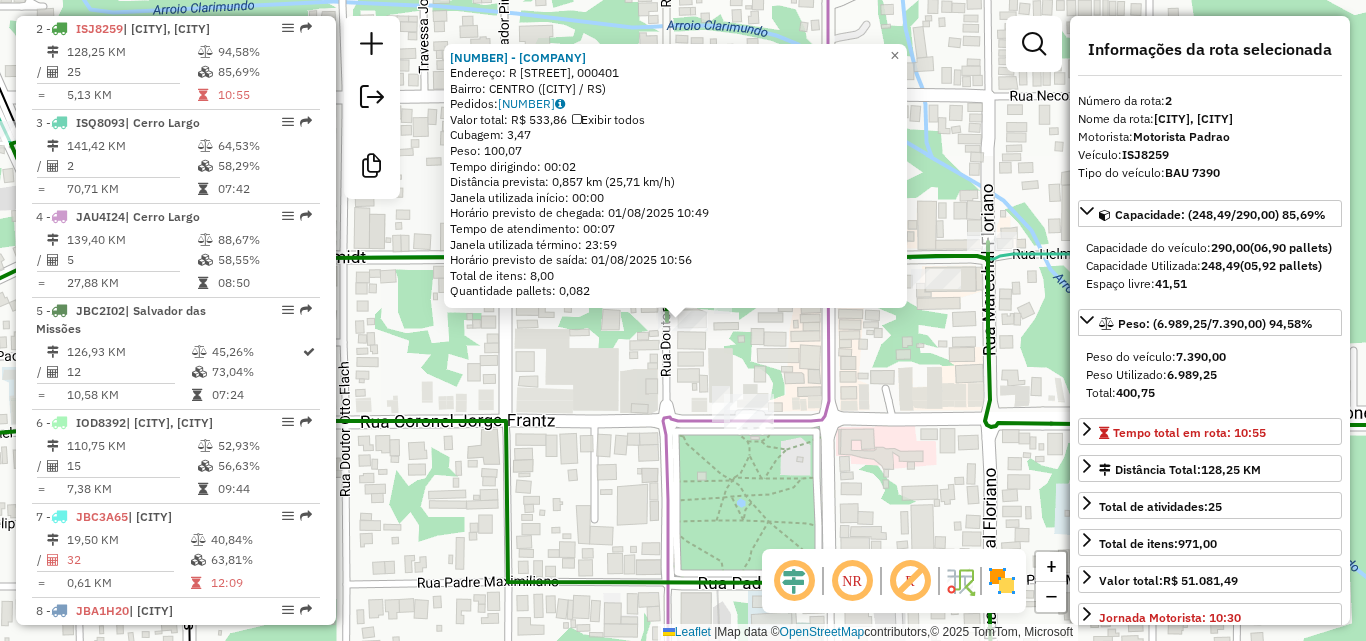 click on "20512 - [PERSON] LTDA Endereço: R DR. JOAO SABASTIANY, 000401 Bairro: CENTRO ([CITY] / RS) Pedidos: 31652324 Valor total: R$ 533,86 Exibir todos Cubagem: 3,47 Peso: 100,07 Tempo dirigindo: 00:02 Distância prevista: 0,857 km (25,71 km/h) Janela utilizada início: 00:00 Horário previsto de chegada: 01/08/2025 10:49 Tempo de atendimento: 00:07 Janela utilizada término: 23:59 Horário previsto de saída: 01/08/2025 10:56 Total de itens: 8,00 Quantidade pallets: 0,082 × Janela de atendimento Grade de atendimento Capacidade Transportadoras Veículos Cliente Pedidos Rotas Selecione os dias de semana para filtrar as janelas de atendimento Seg Ter Qua Qui Sex Sáb Dom Informe o período da janela de atendimento: De: Até: Filtrar exatamente a janela do cliente Considerar janela de atendimento padrão Selecione os dias de semana para filtrar as grades de atendimento Seg Ter Qua Qui Sex Sáb Dom Peso mínimo: Peso máximo: De:" 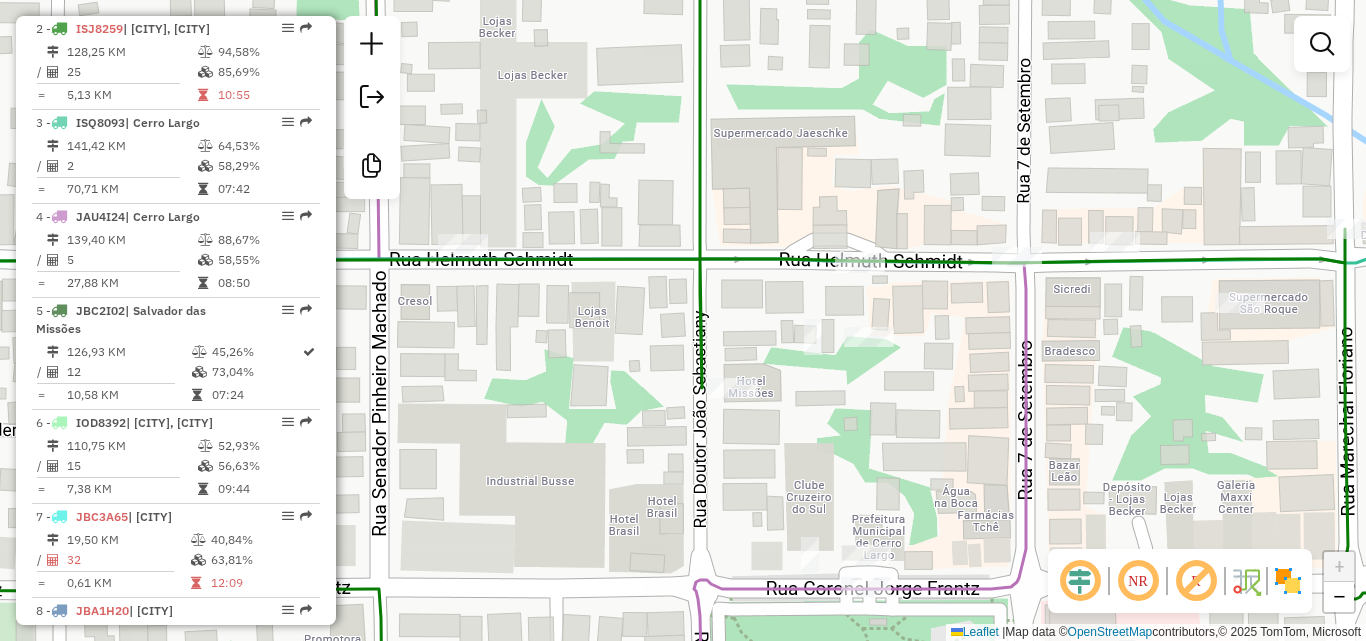 drag, startPoint x: 734, startPoint y: 489, endPoint x: 731, endPoint y: 432, distance: 57.07889 